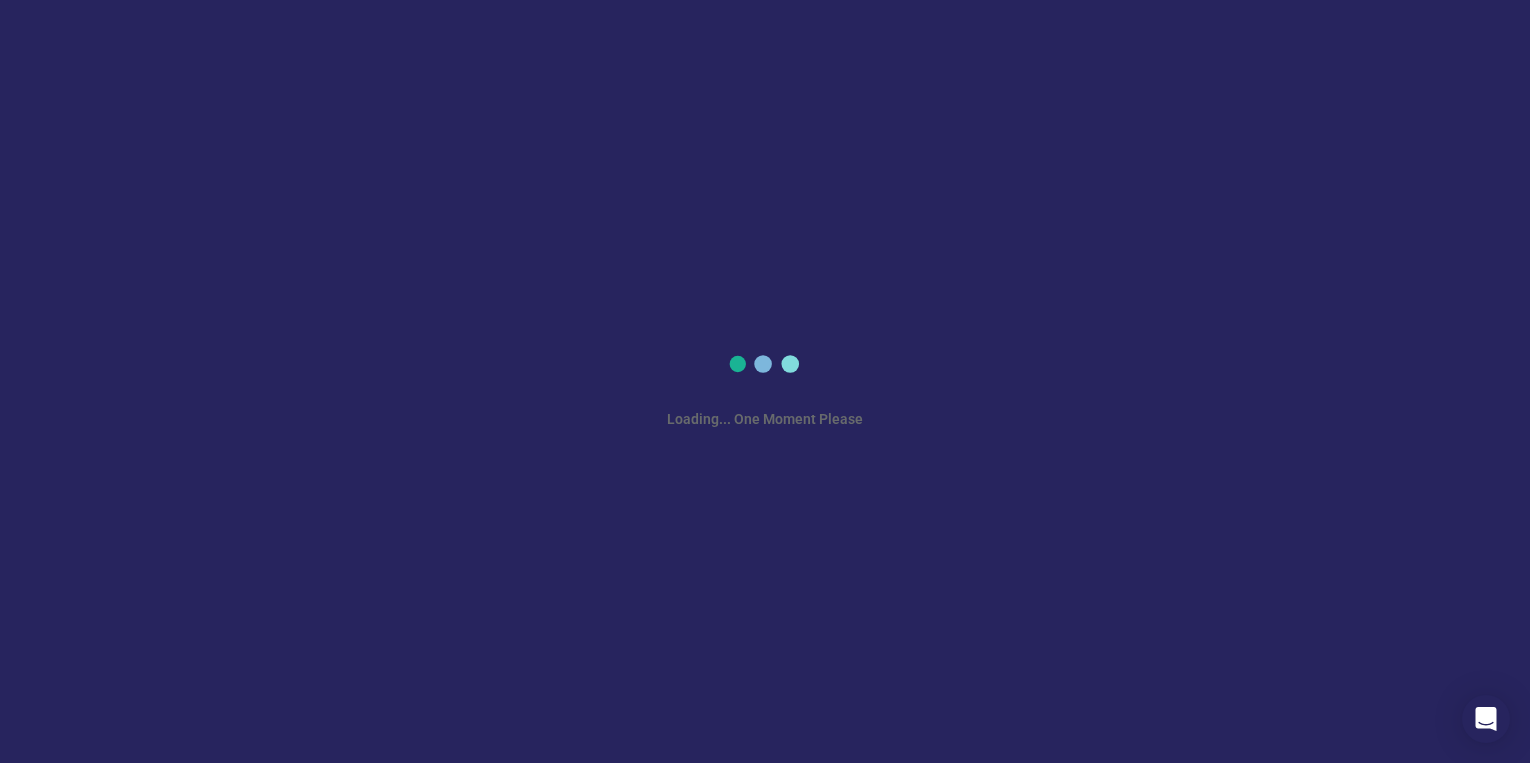 scroll, scrollTop: 0, scrollLeft: 0, axis: both 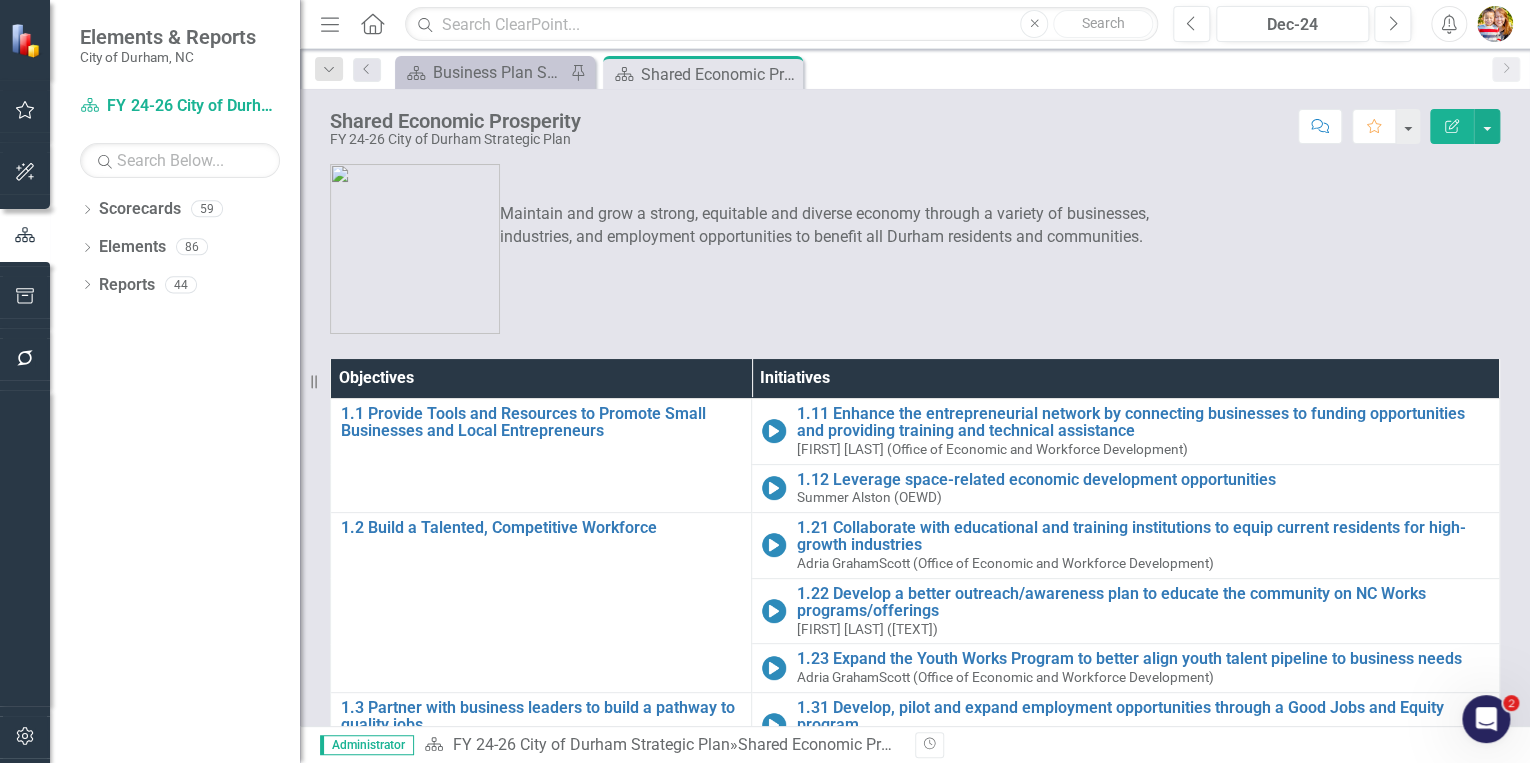 click on "Home" 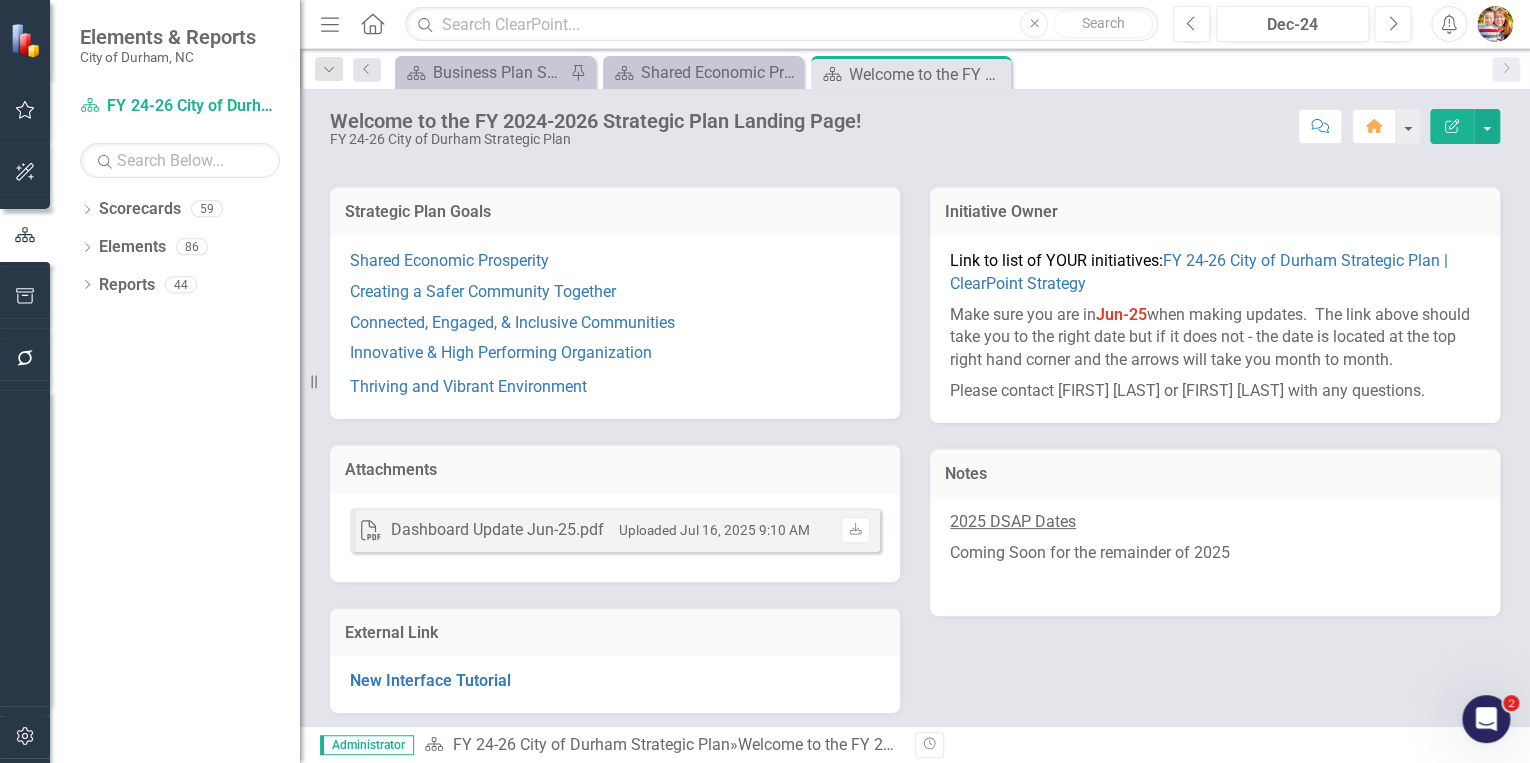 scroll, scrollTop: 264, scrollLeft: 0, axis: vertical 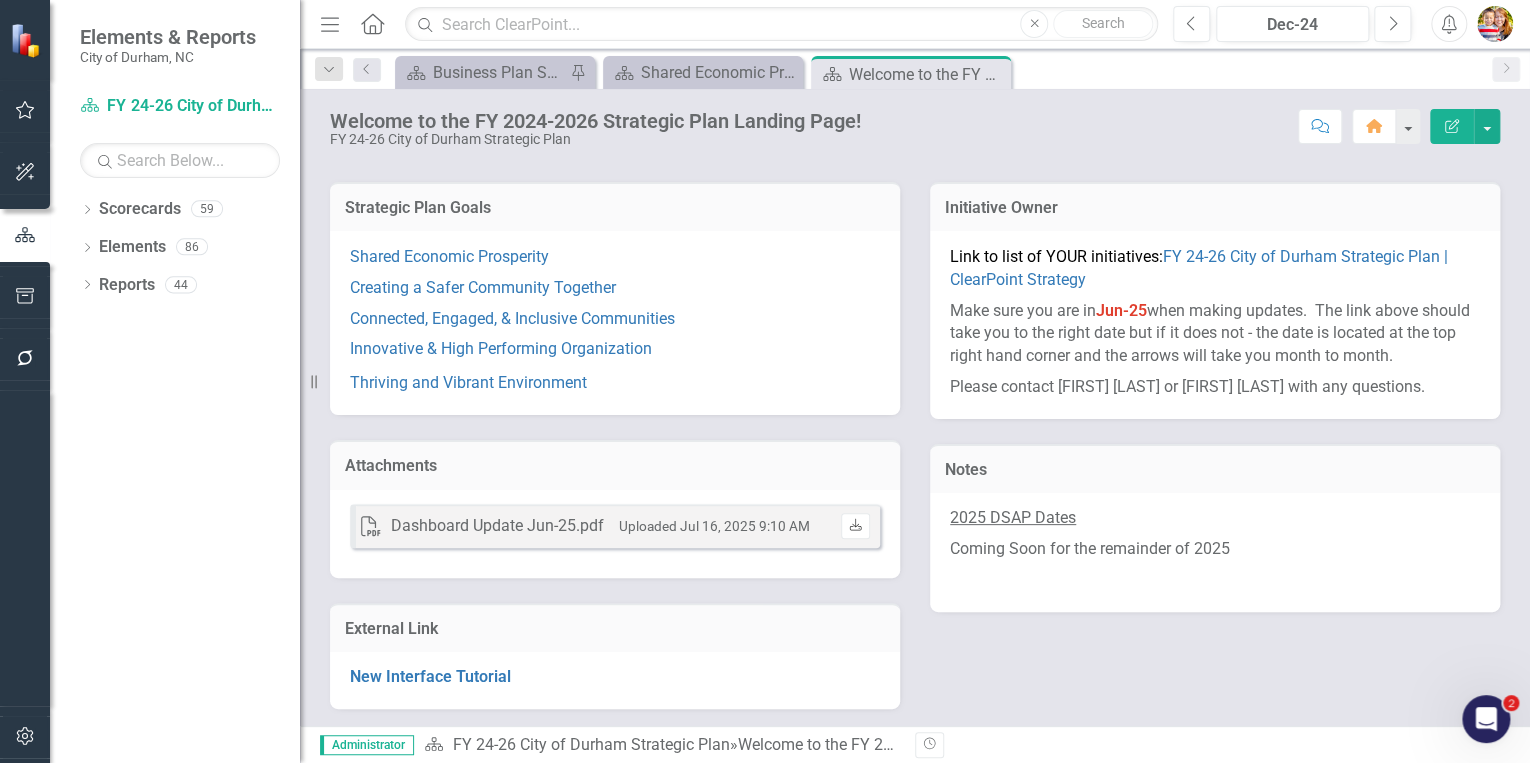 click on "Download" 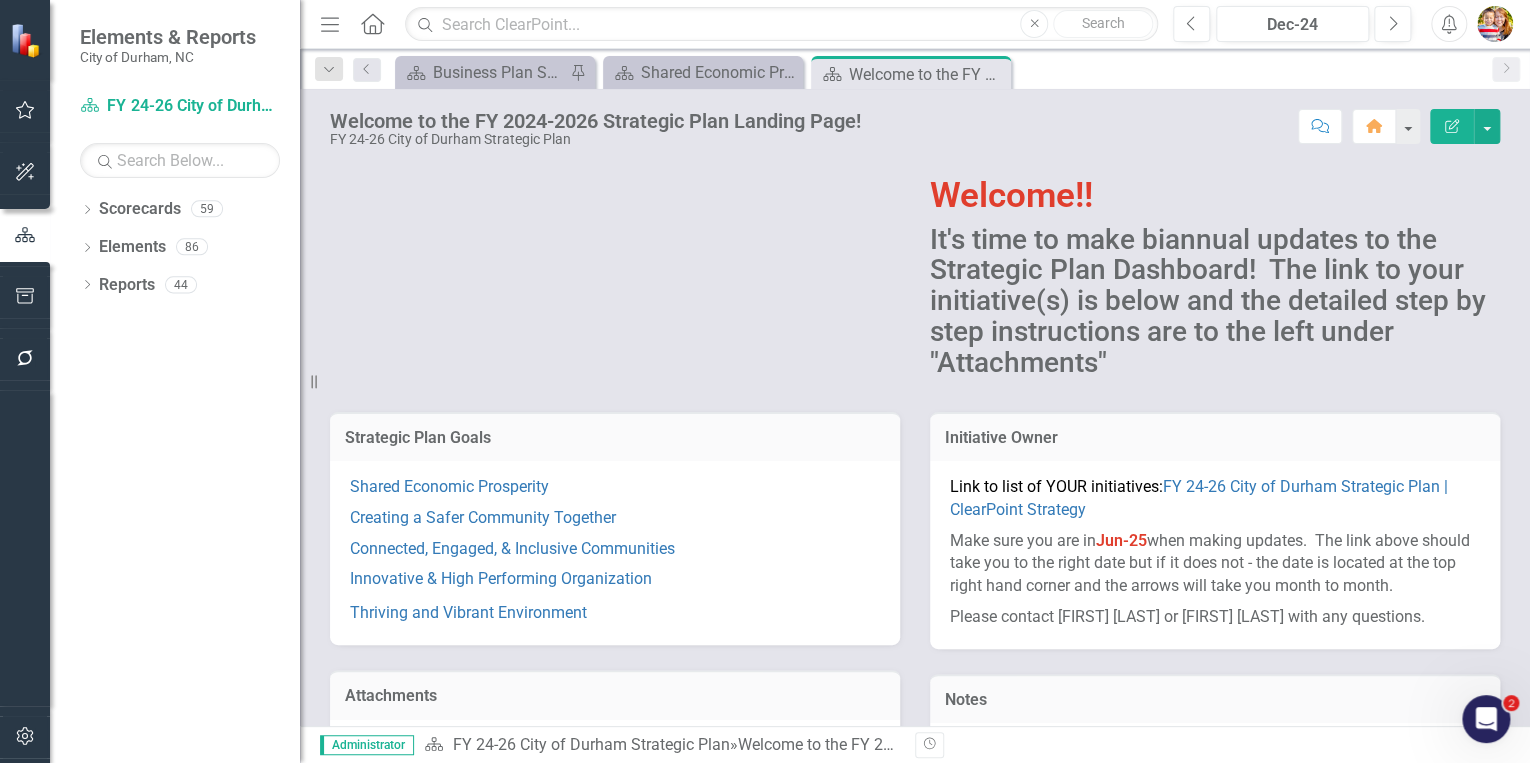 scroll, scrollTop: 24, scrollLeft: 0, axis: vertical 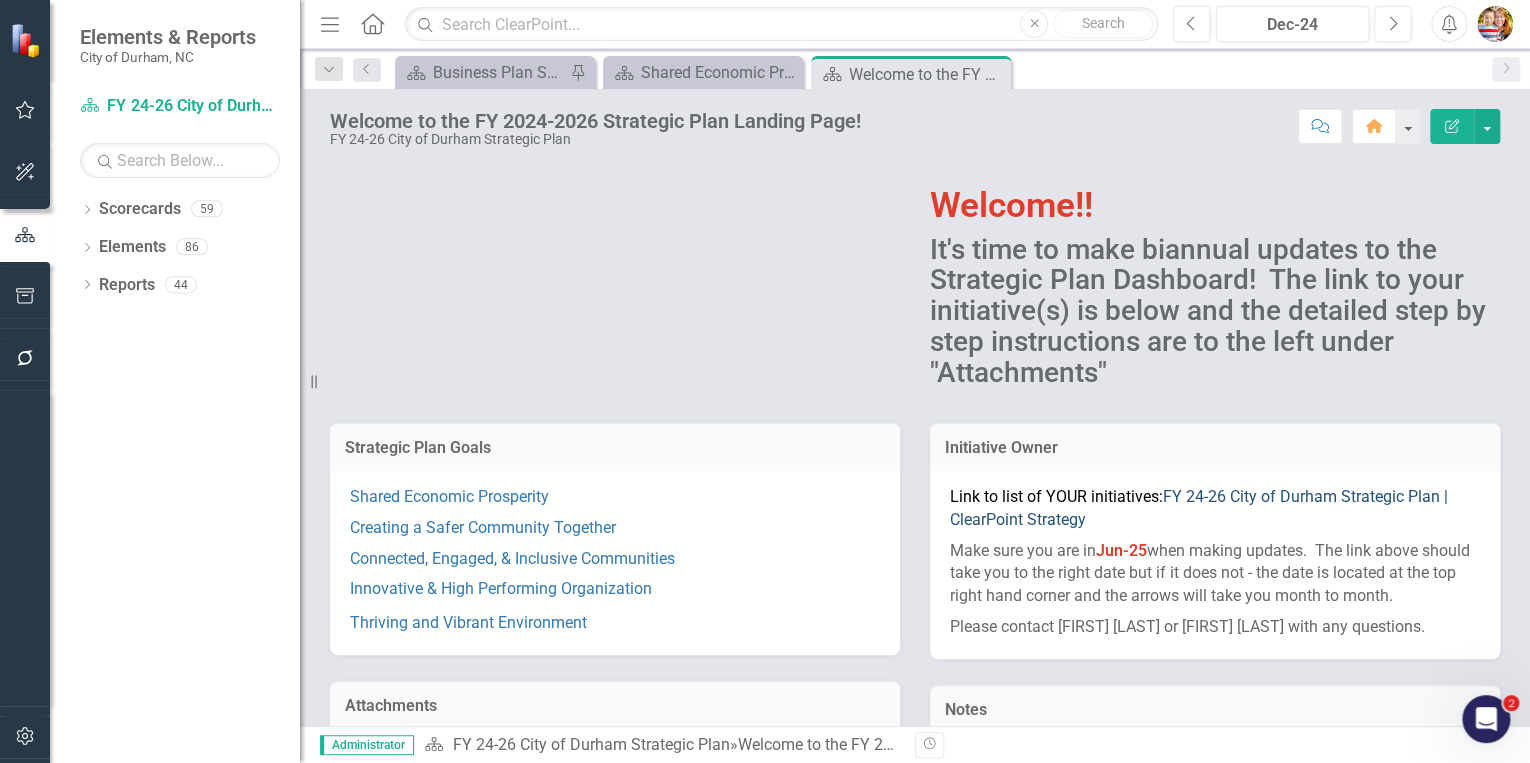 click on "FY 24-26 City of Durham Strategic Plan | ClearPoint Strategy" at bounding box center [1199, 508] 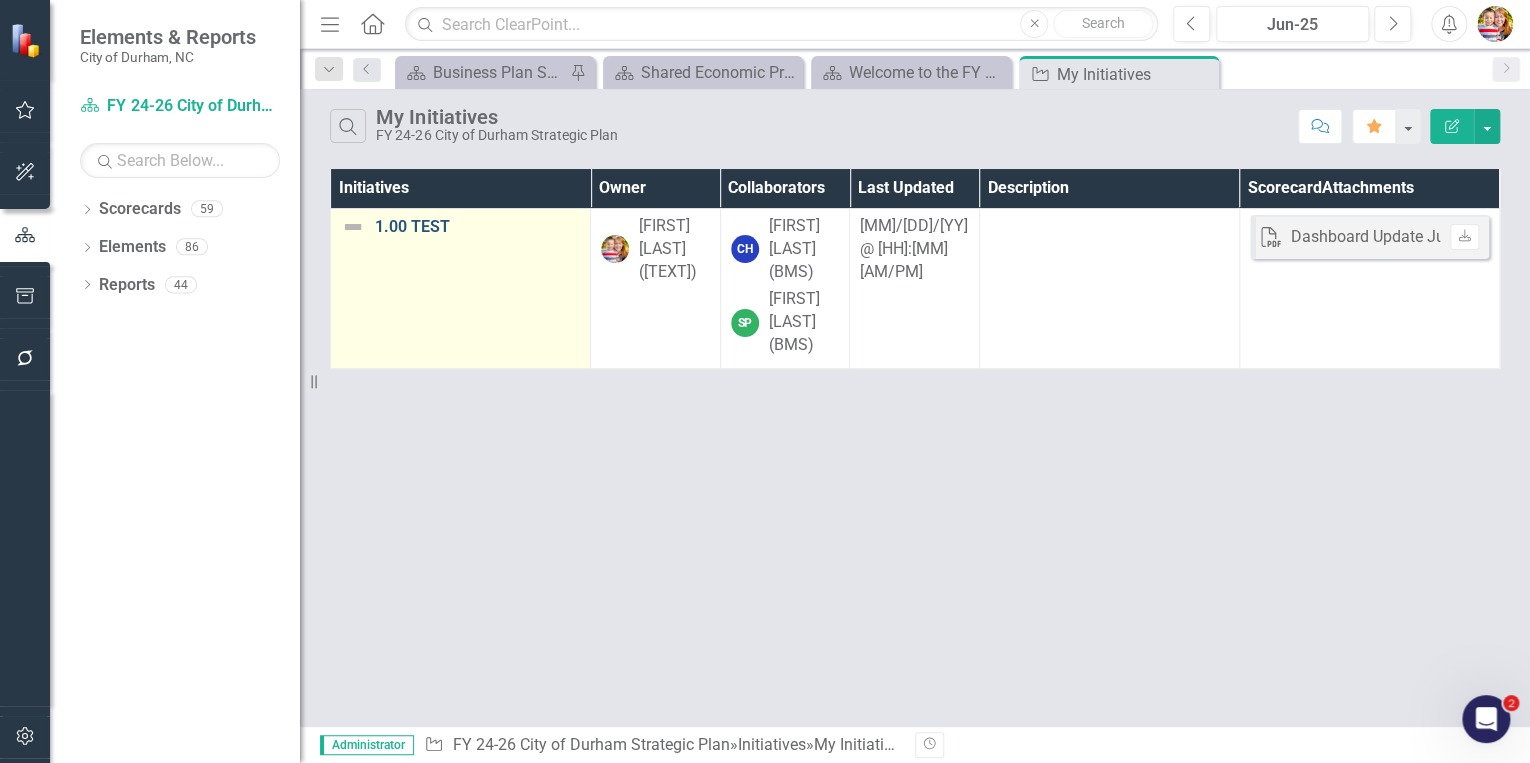 click on "1.00 TEST" at bounding box center (477, 227) 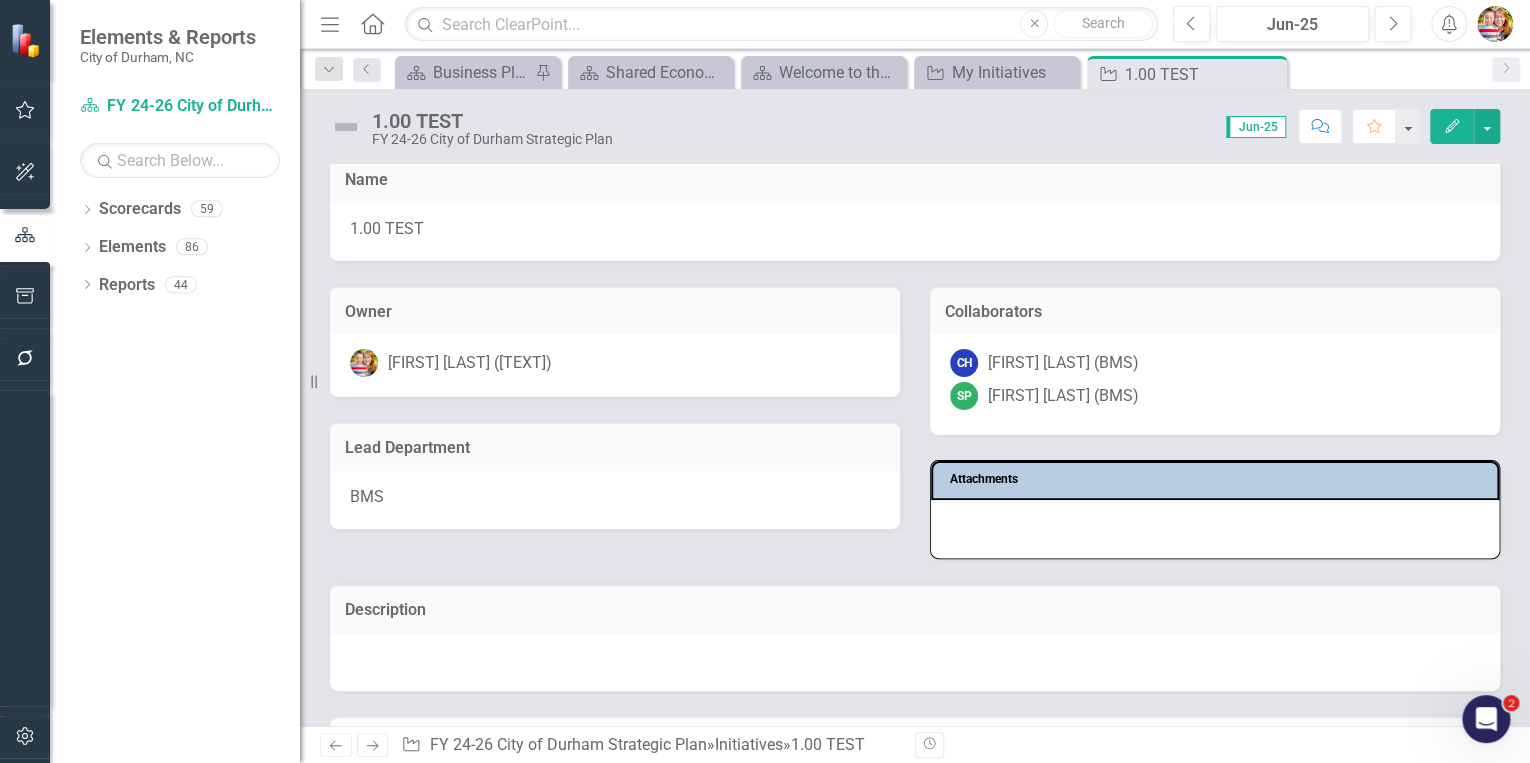 scroll, scrollTop: 0, scrollLeft: 0, axis: both 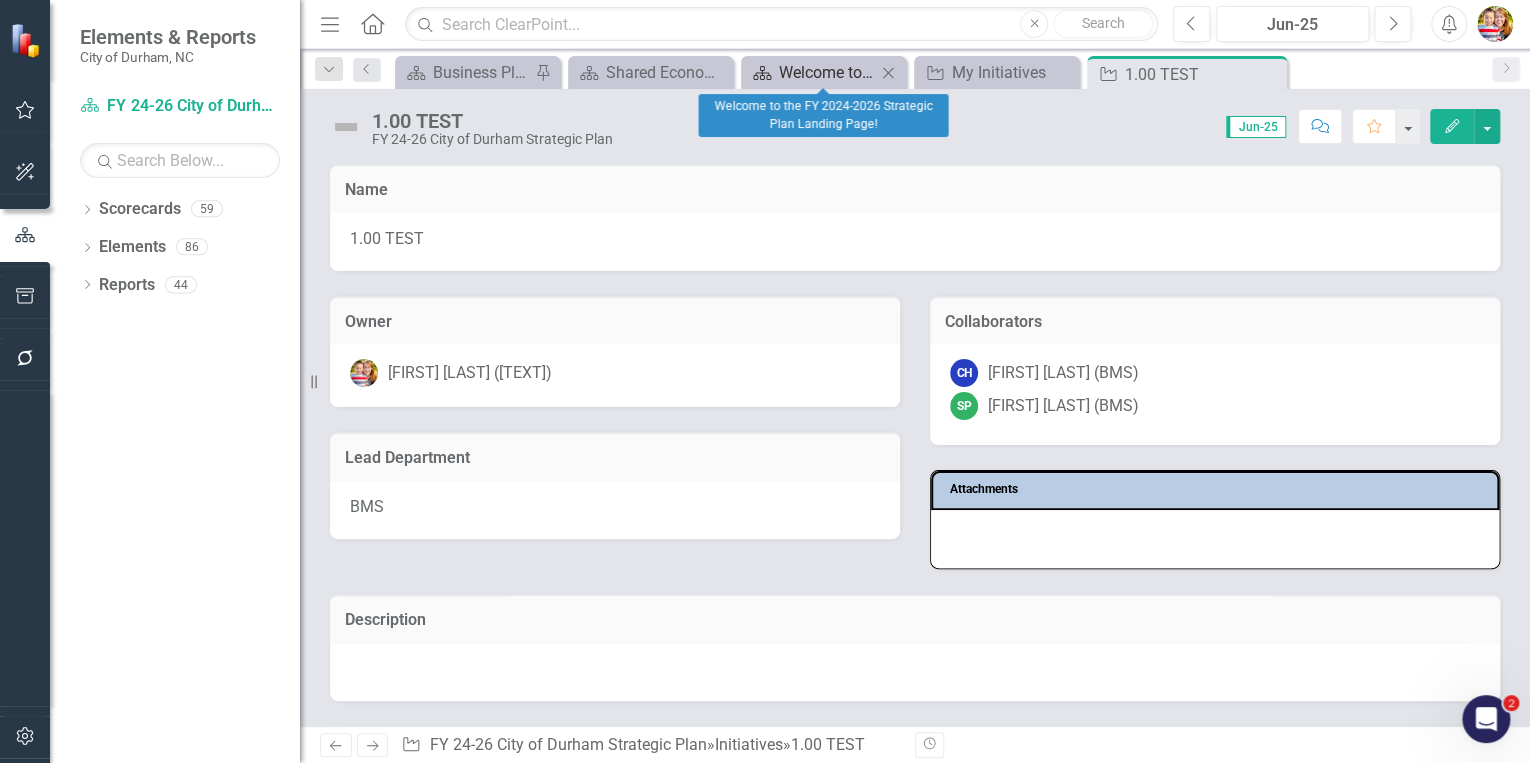 click on "Welcome to the FY 2024-2026 Strategic Plan Landing Page!" at bounding box center [827, 72] 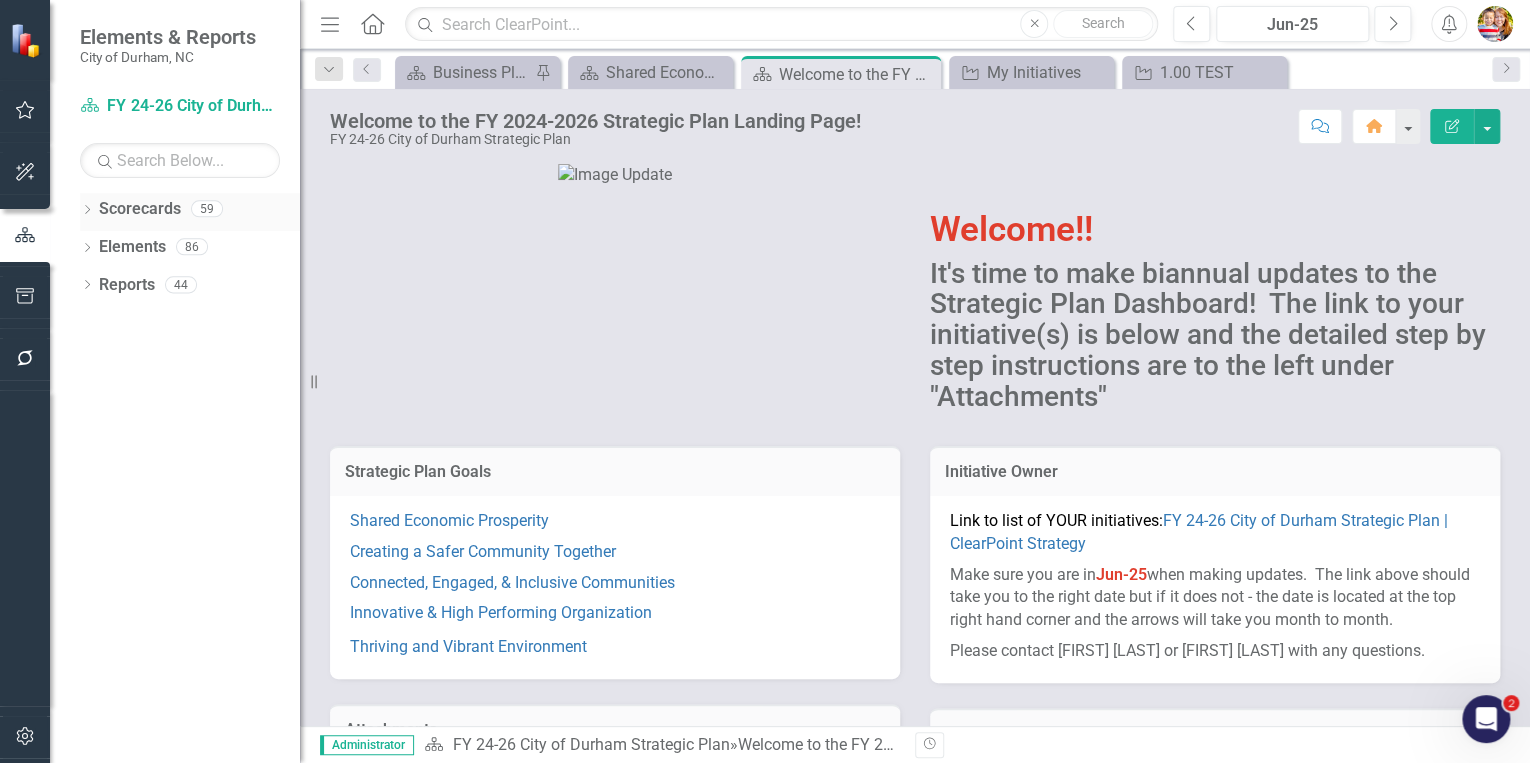 click on "Dropdown" 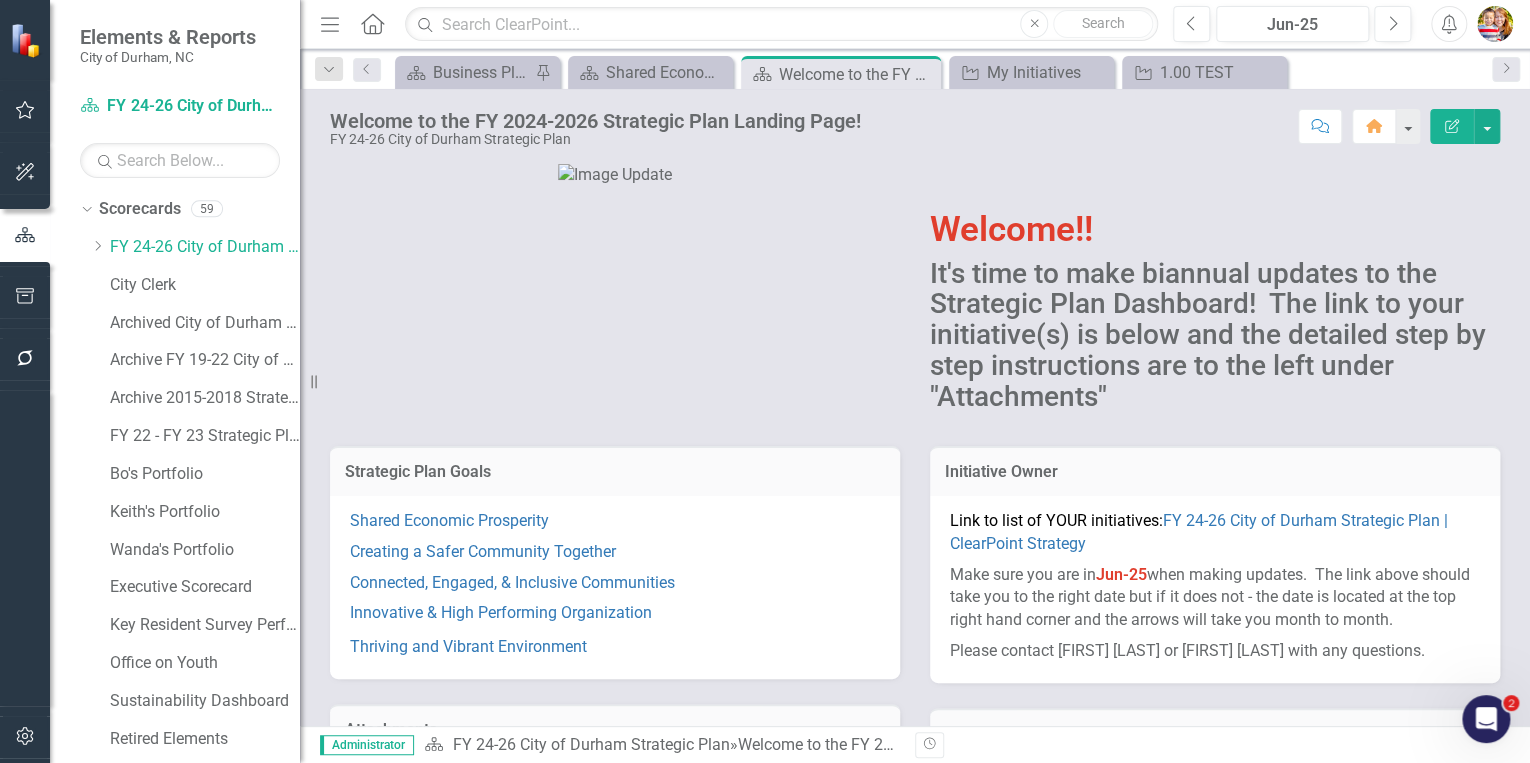 click on "Welcome!!
It's time to make biannual updates to the Strategic Plan Dashboard! The link to your initiative(s) is below and the detailed step by step instructions are to the left under "Attachments"" at bounding box center (1215, 280) 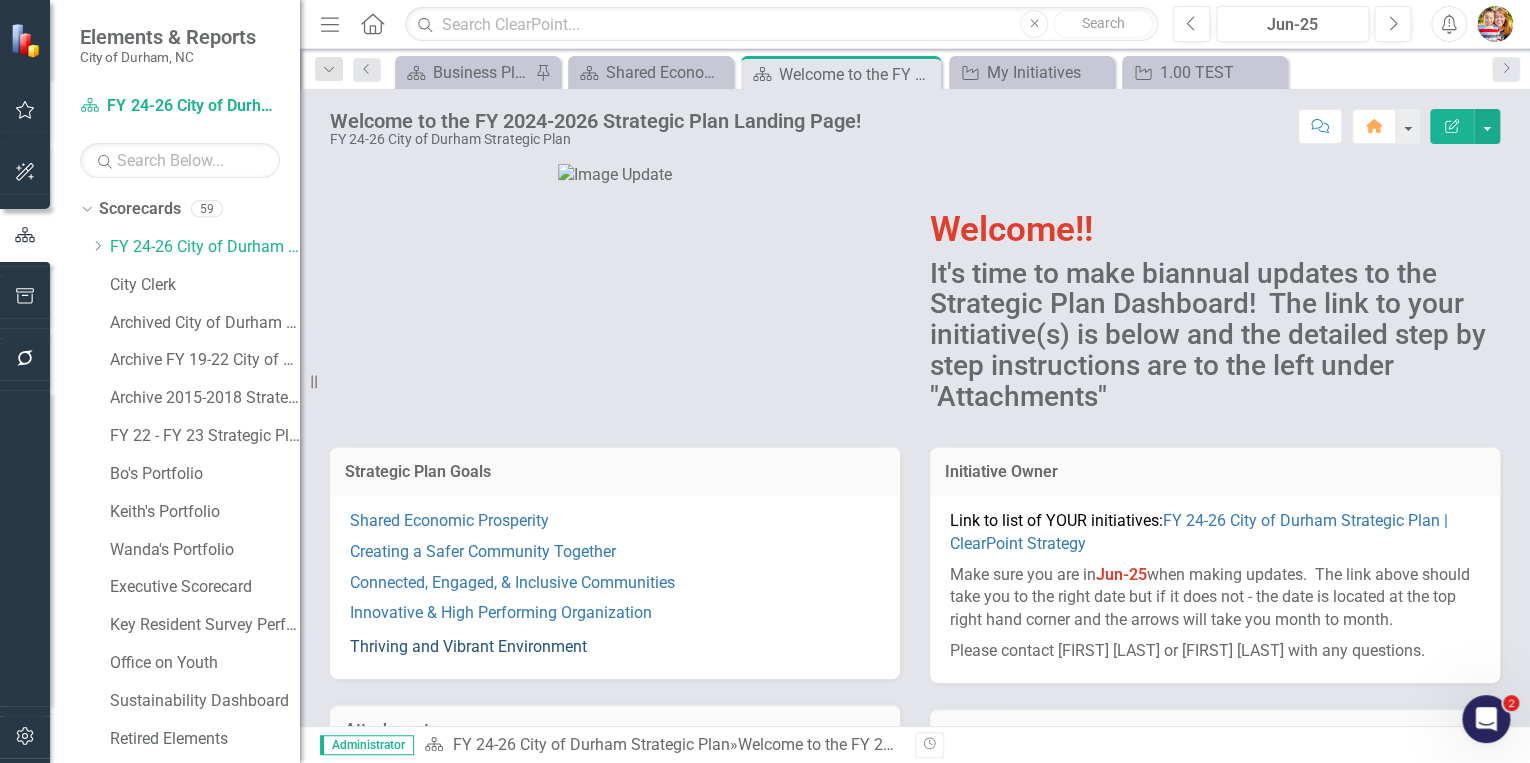 click on "Thriving and Vibrant Environment" at bounding box center (468, 646) 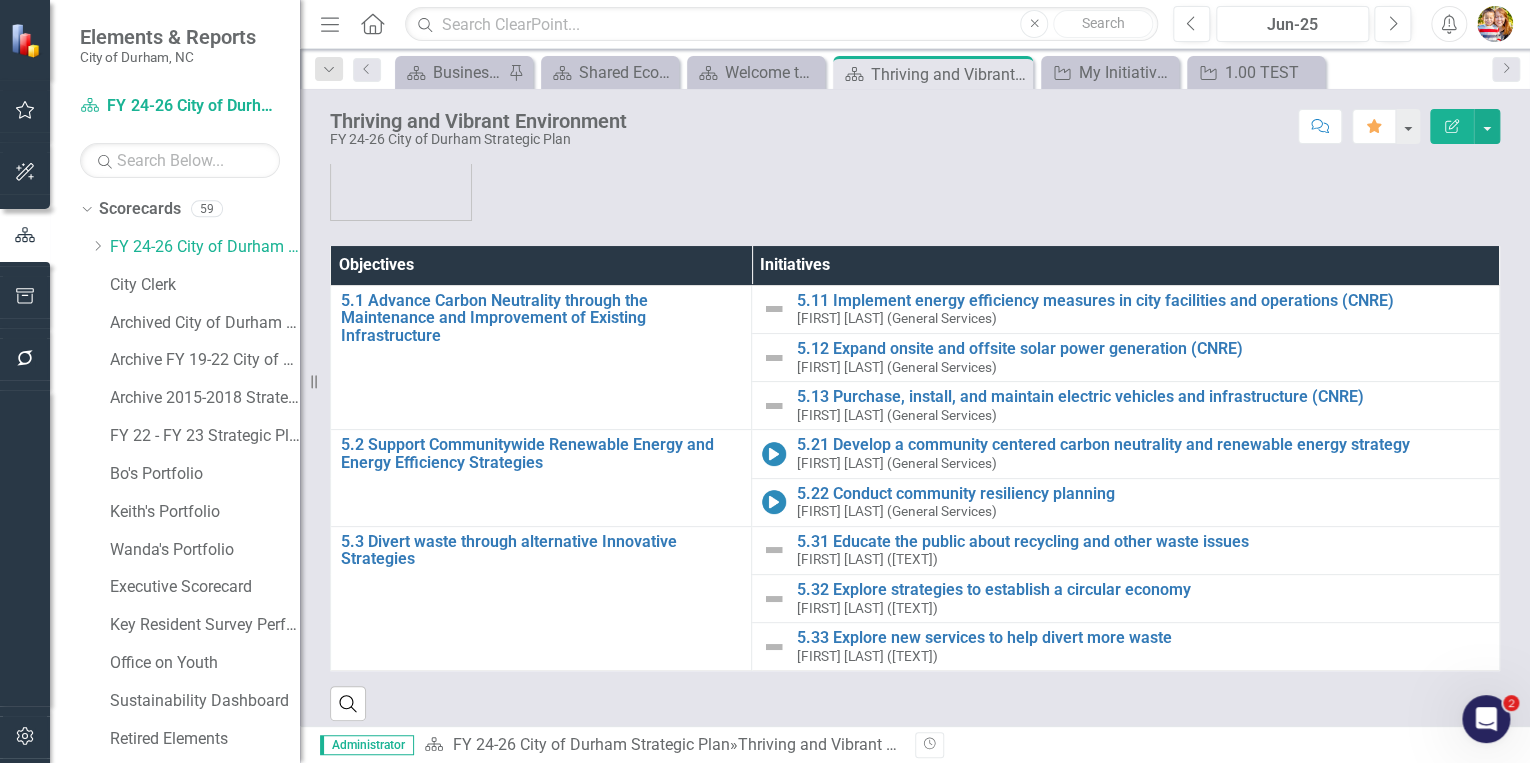 scroll, scrollTop: 96, scrollLeft: 0, axis: vertical 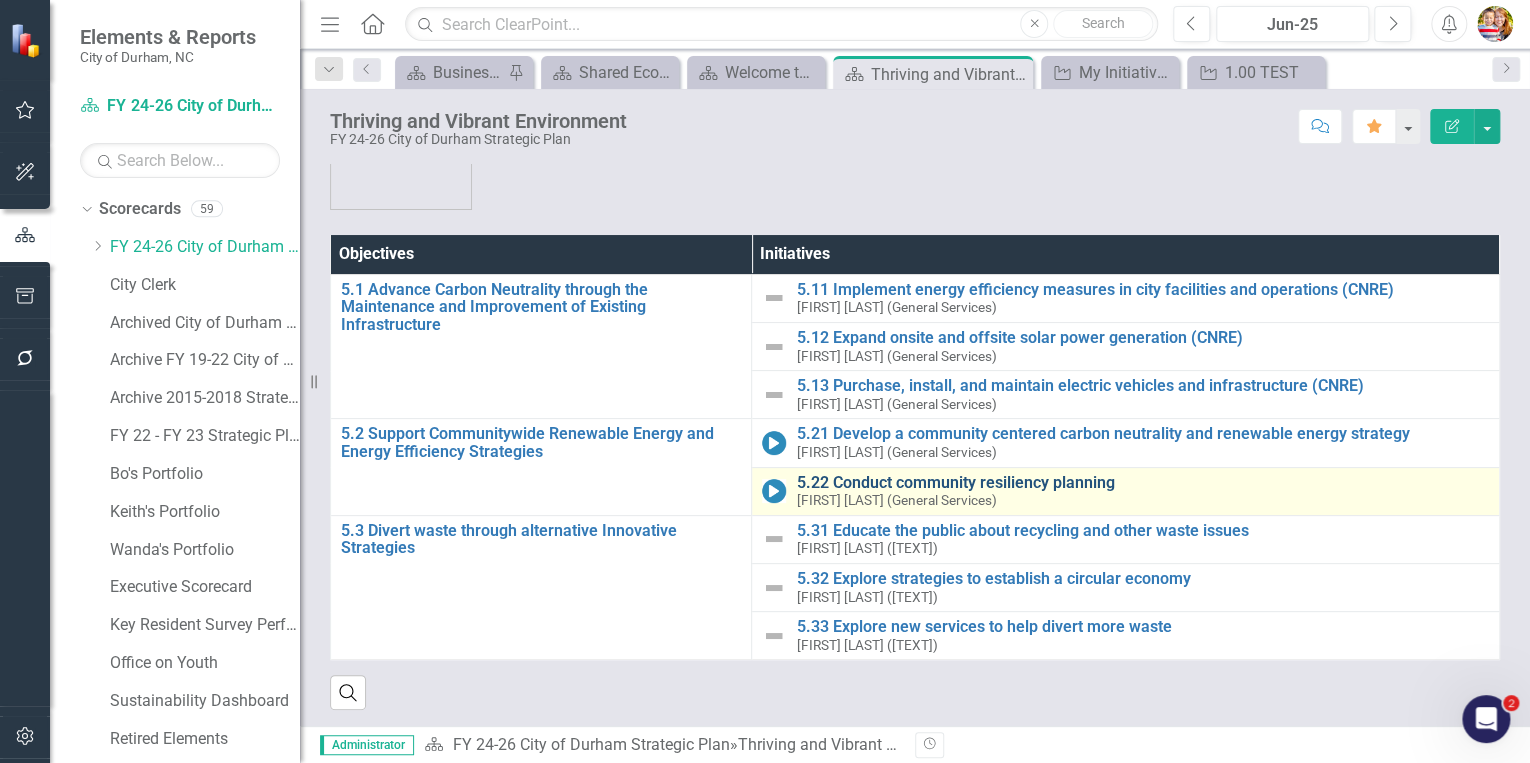 click on "5.22 Conduct community resiliency planning" at bounding box center [1142, 483] 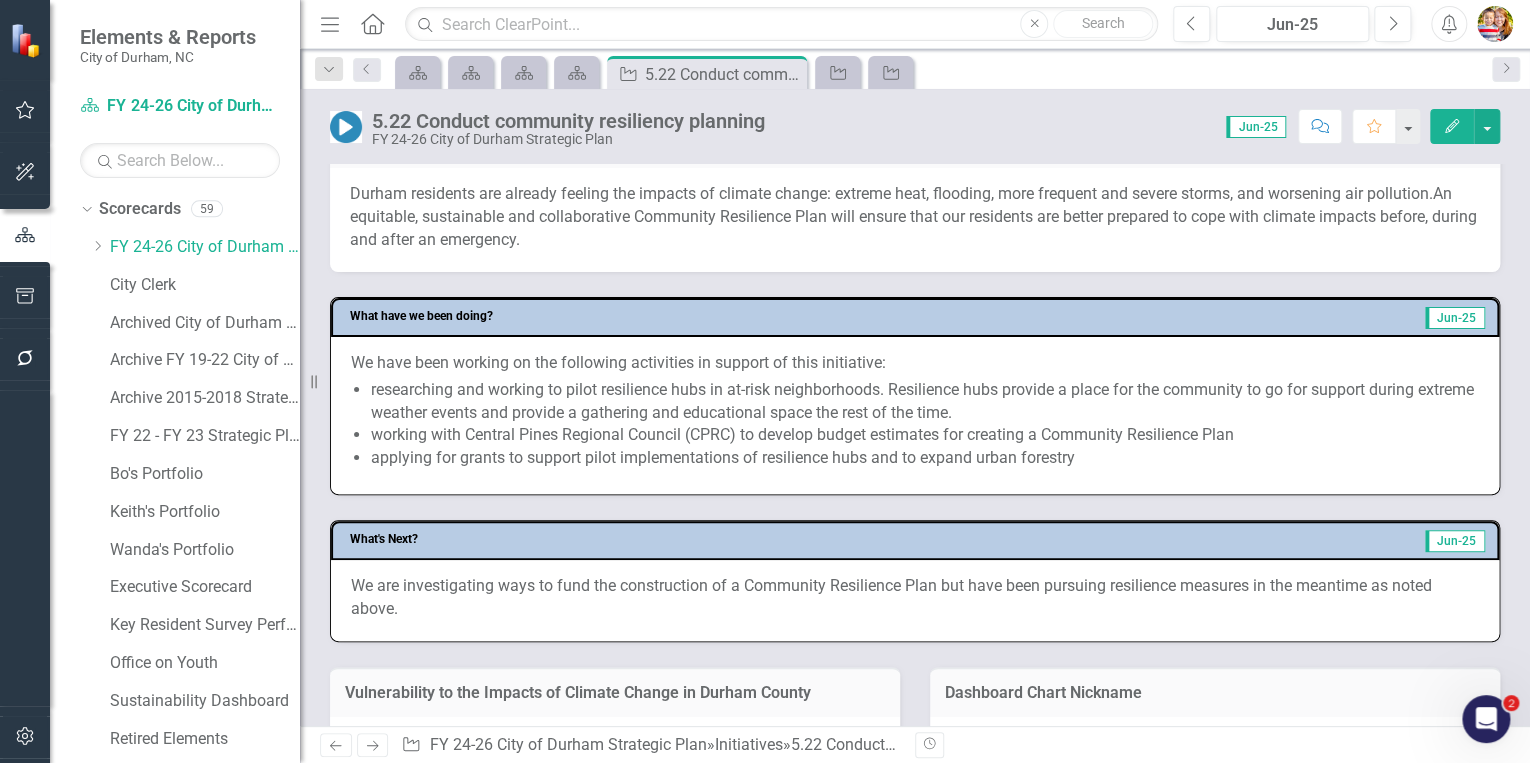 scroll, scrollTop: 640, scrollLeft: 0, axis: vertical 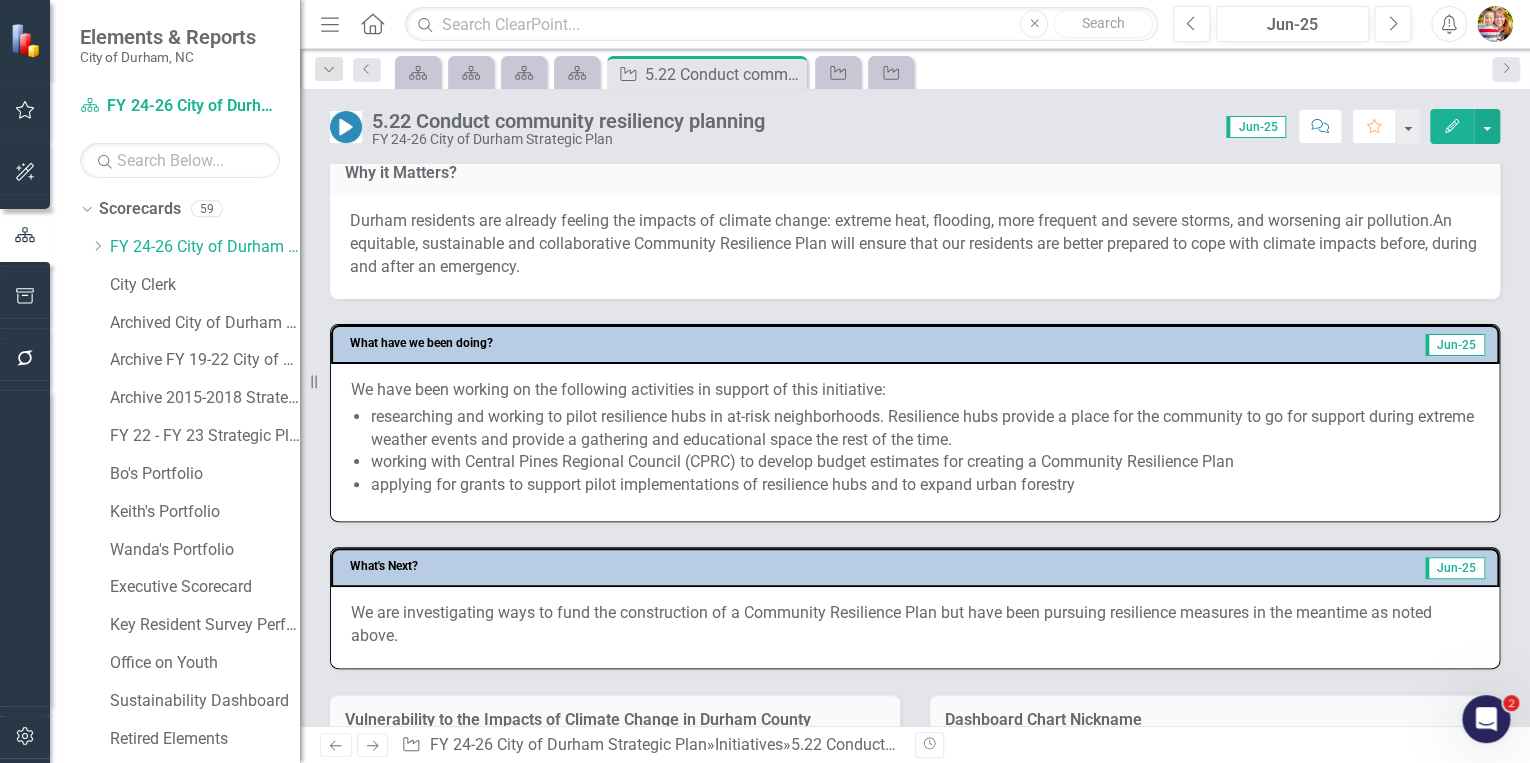 click on "Next" 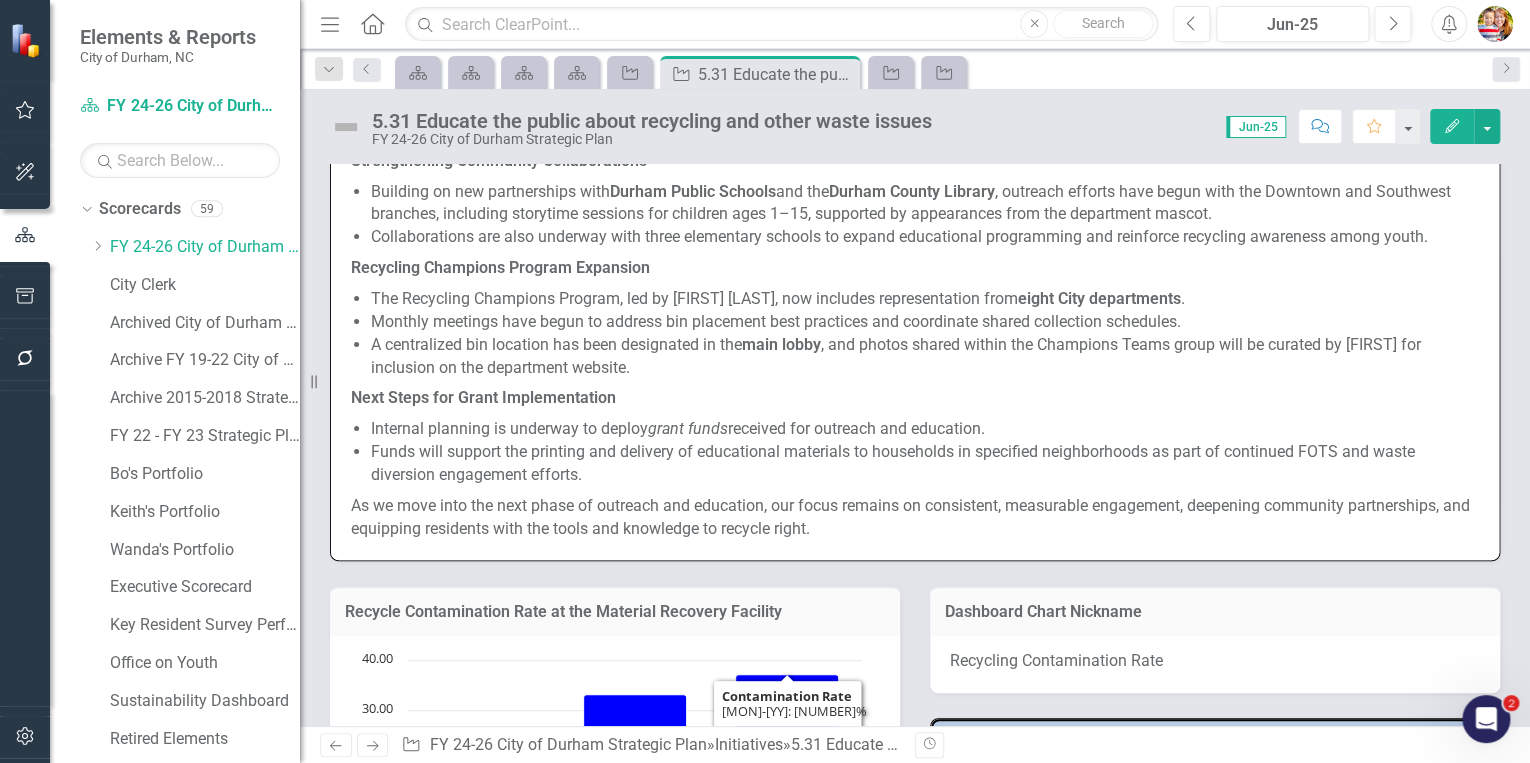 scroll, scrollTop: 2080, scrollLeft: 0, axis: vertical 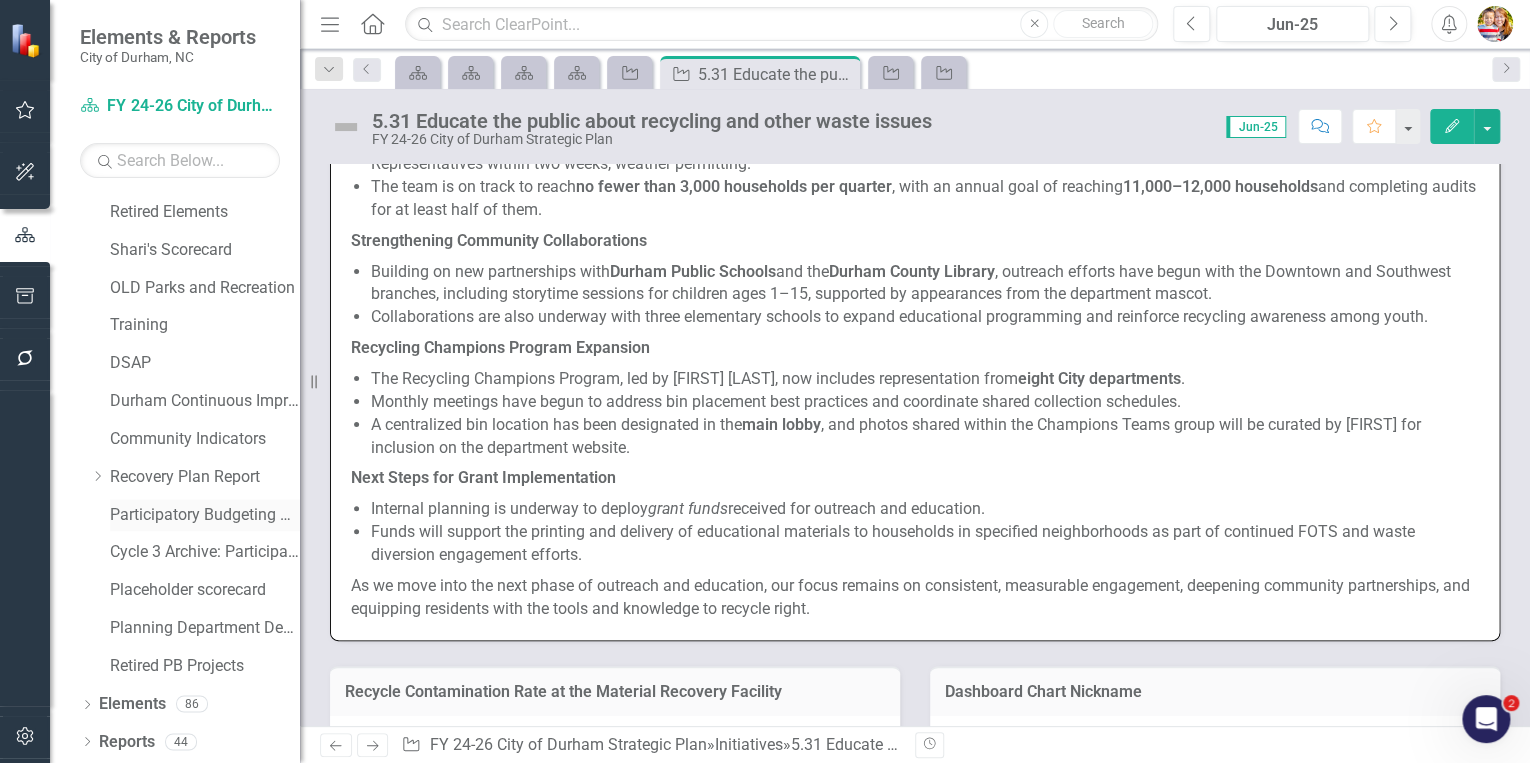 click on "Participatory Budgeting Scoring" at bounding box center (205, 515) 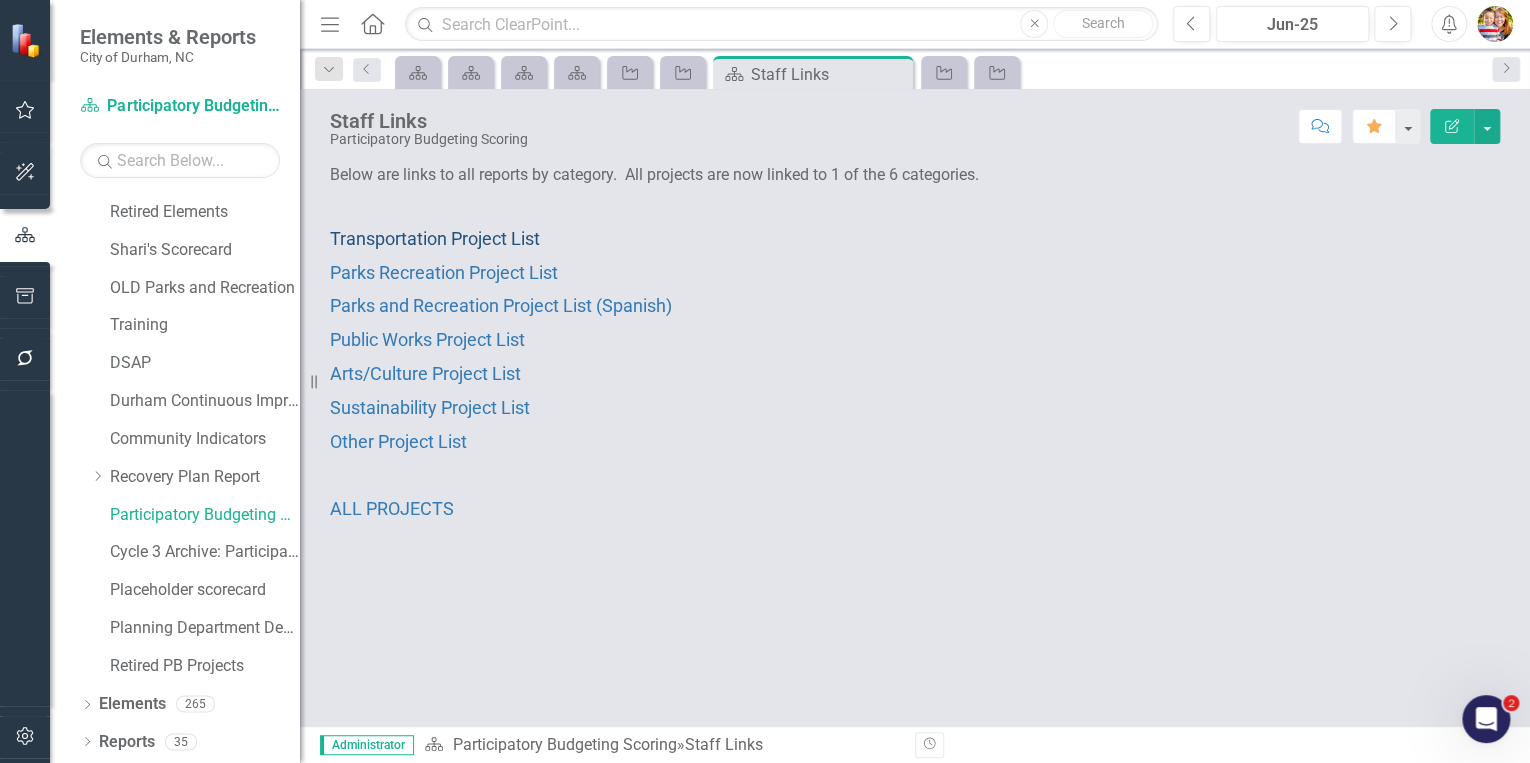 click on "Transportation Project List" at bounding box center (435, 238) 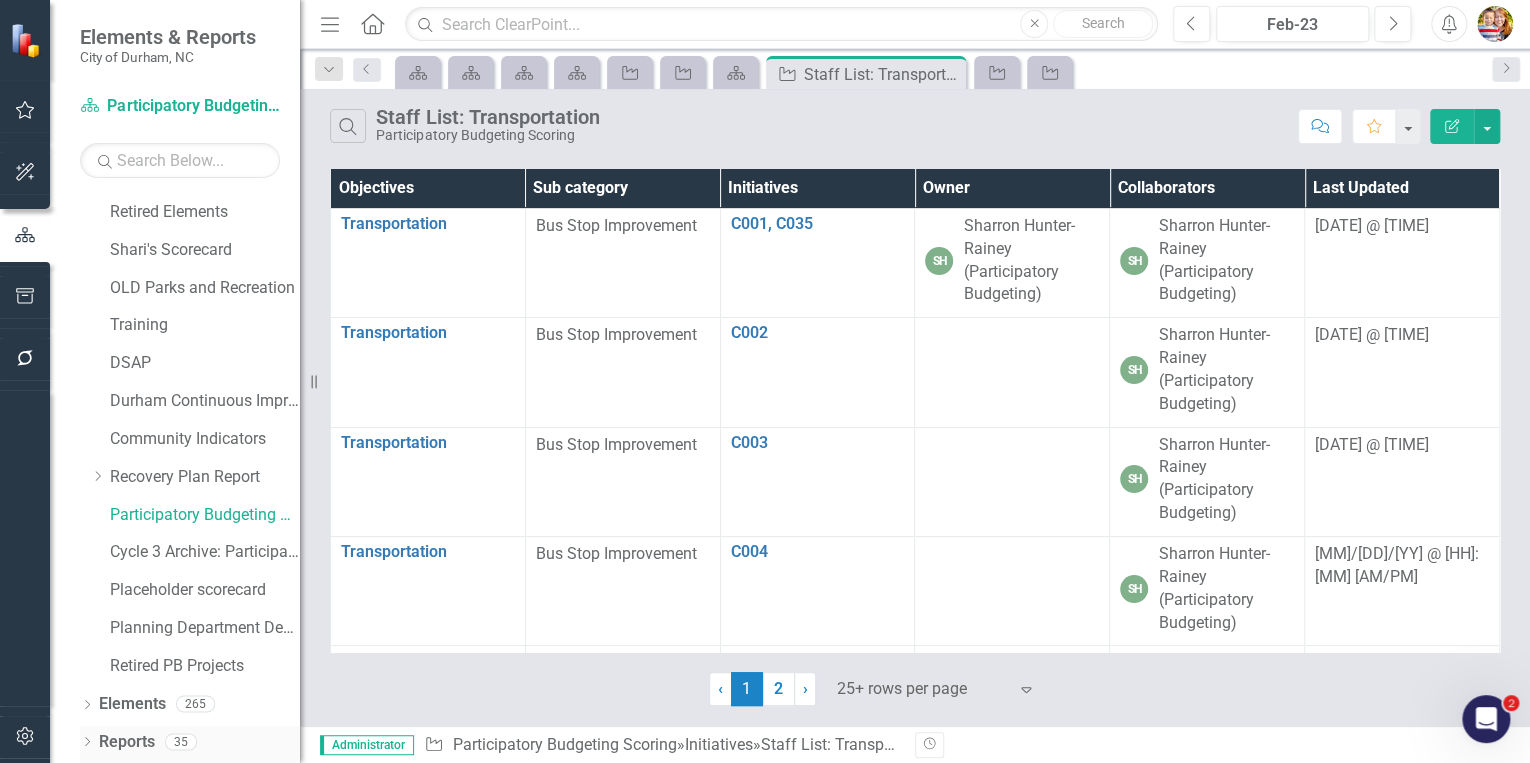 click on "Reports" at bounding box center (127, 742) 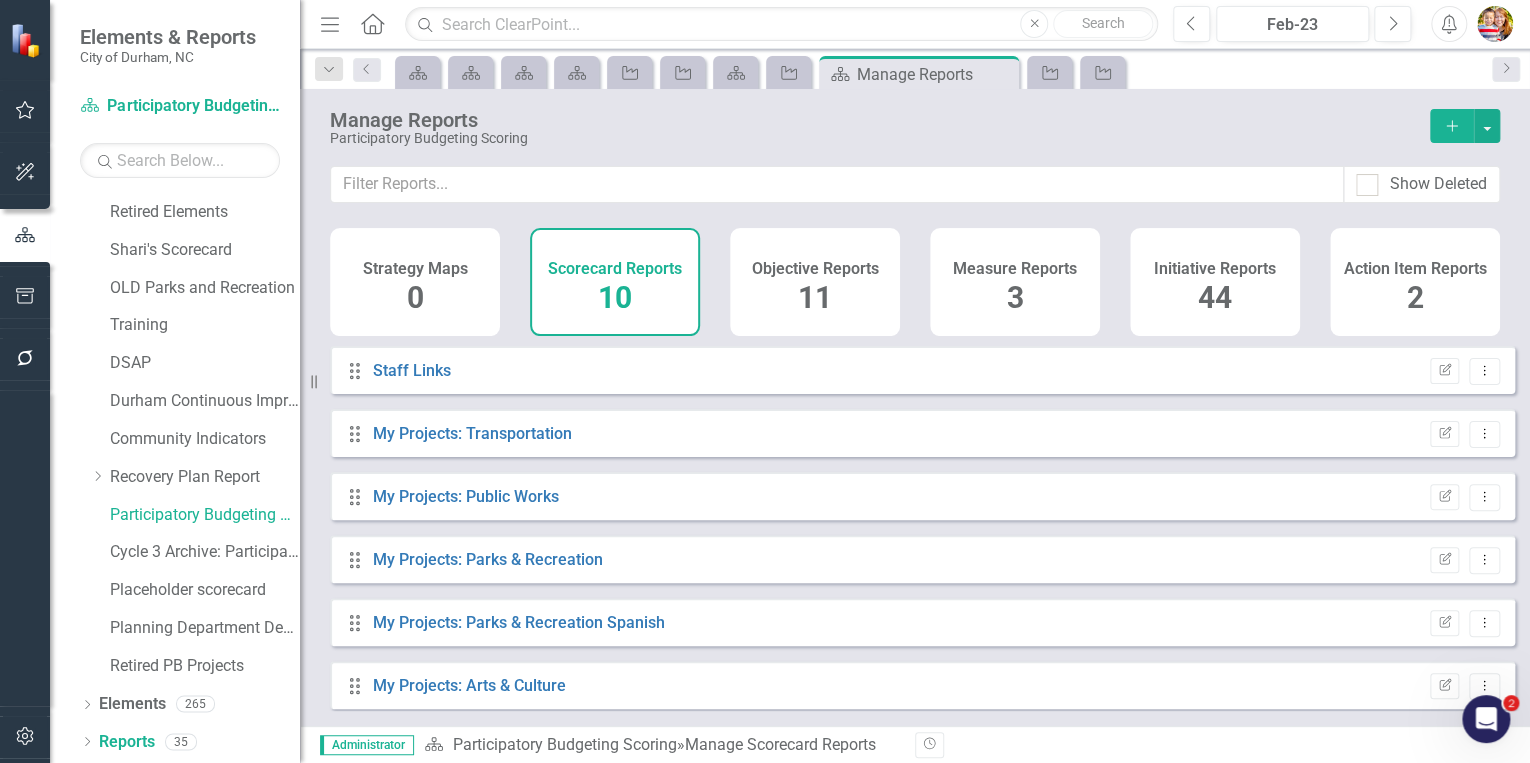 click on "Initiative Reports" at bounding box center [1215, 269] 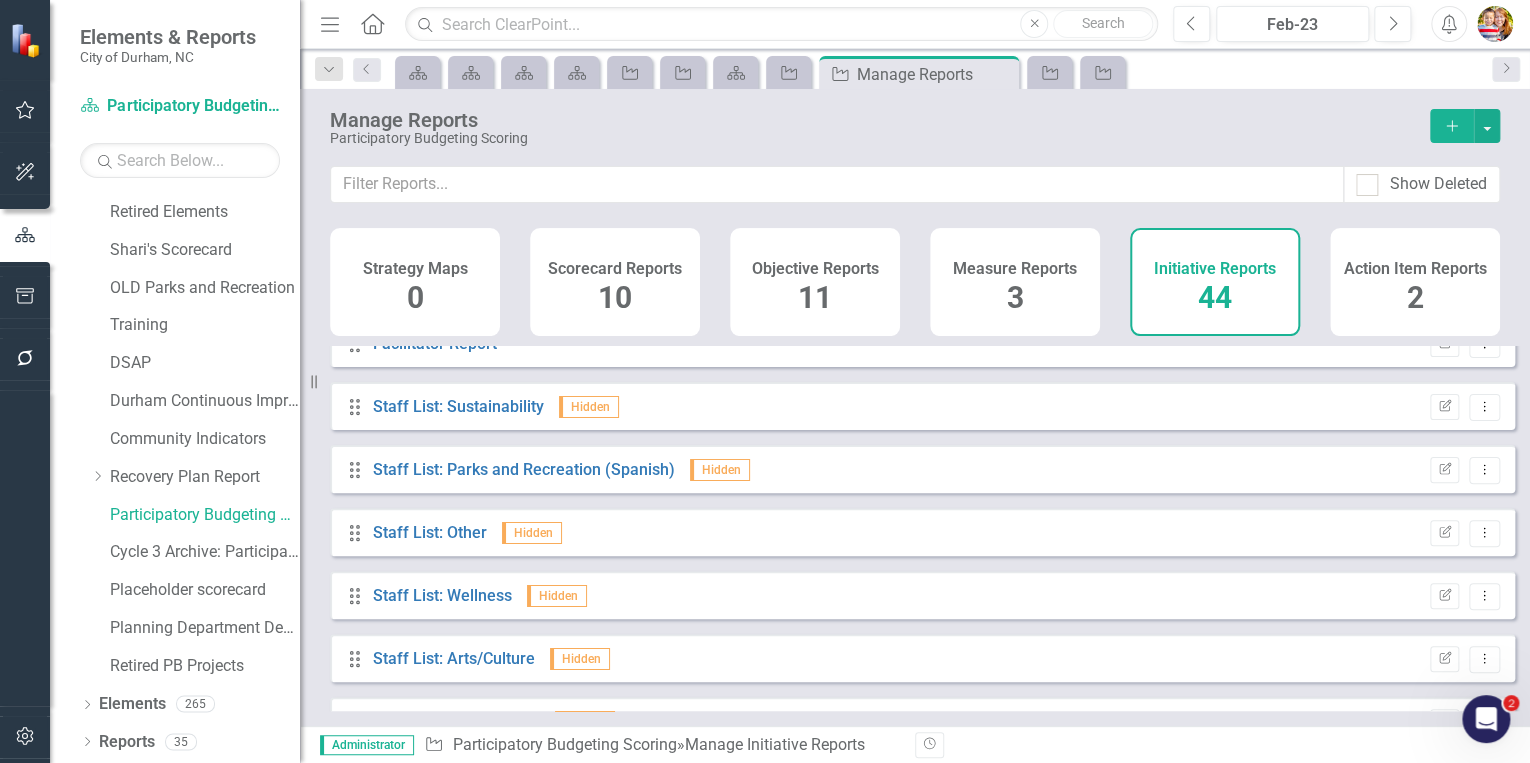 scroll, scrollTop: 0, scrollLeft: 0, axis: both 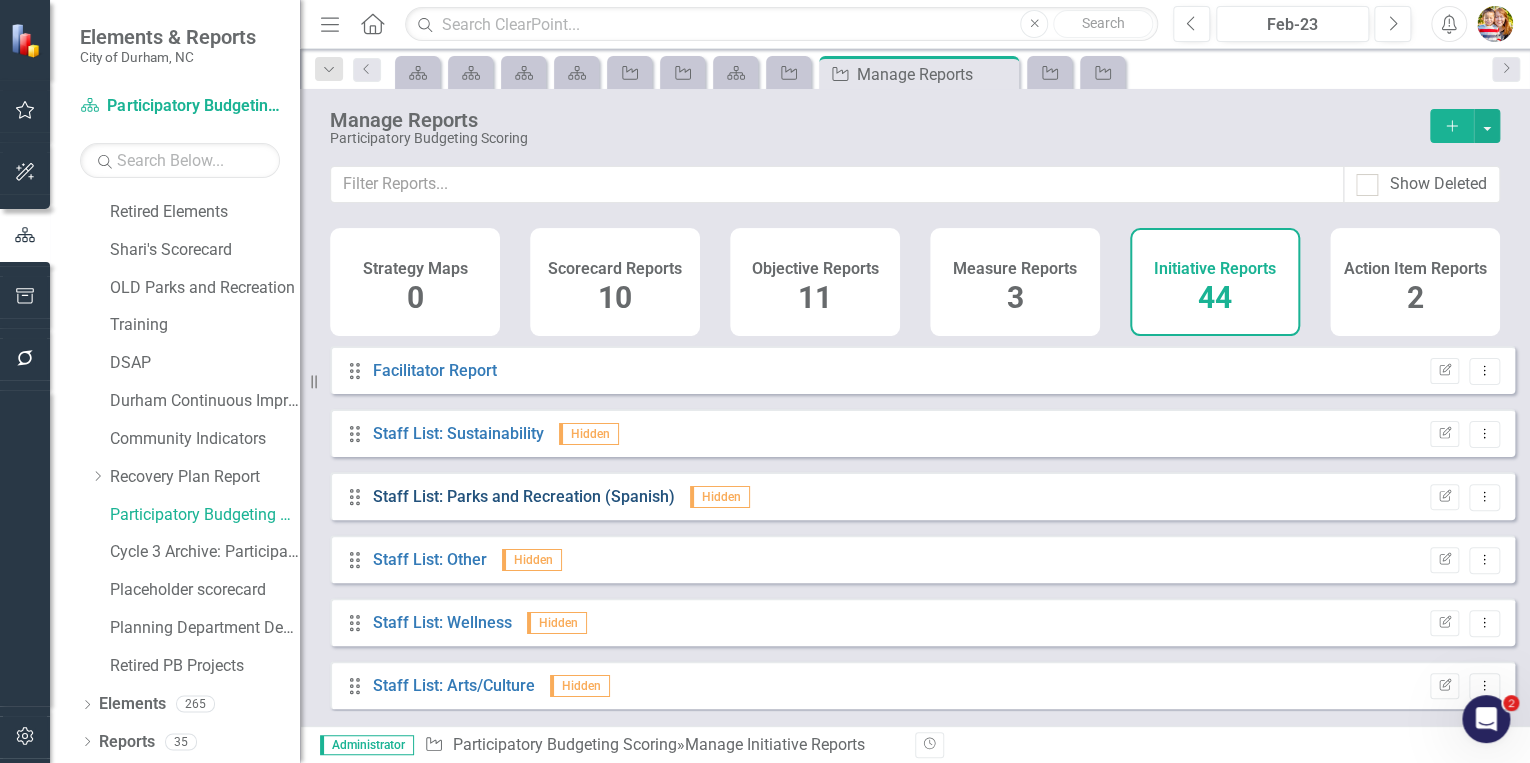 click on "Staff List: Parks and Recreation (Spanish)" at bounding box center [524, 496] 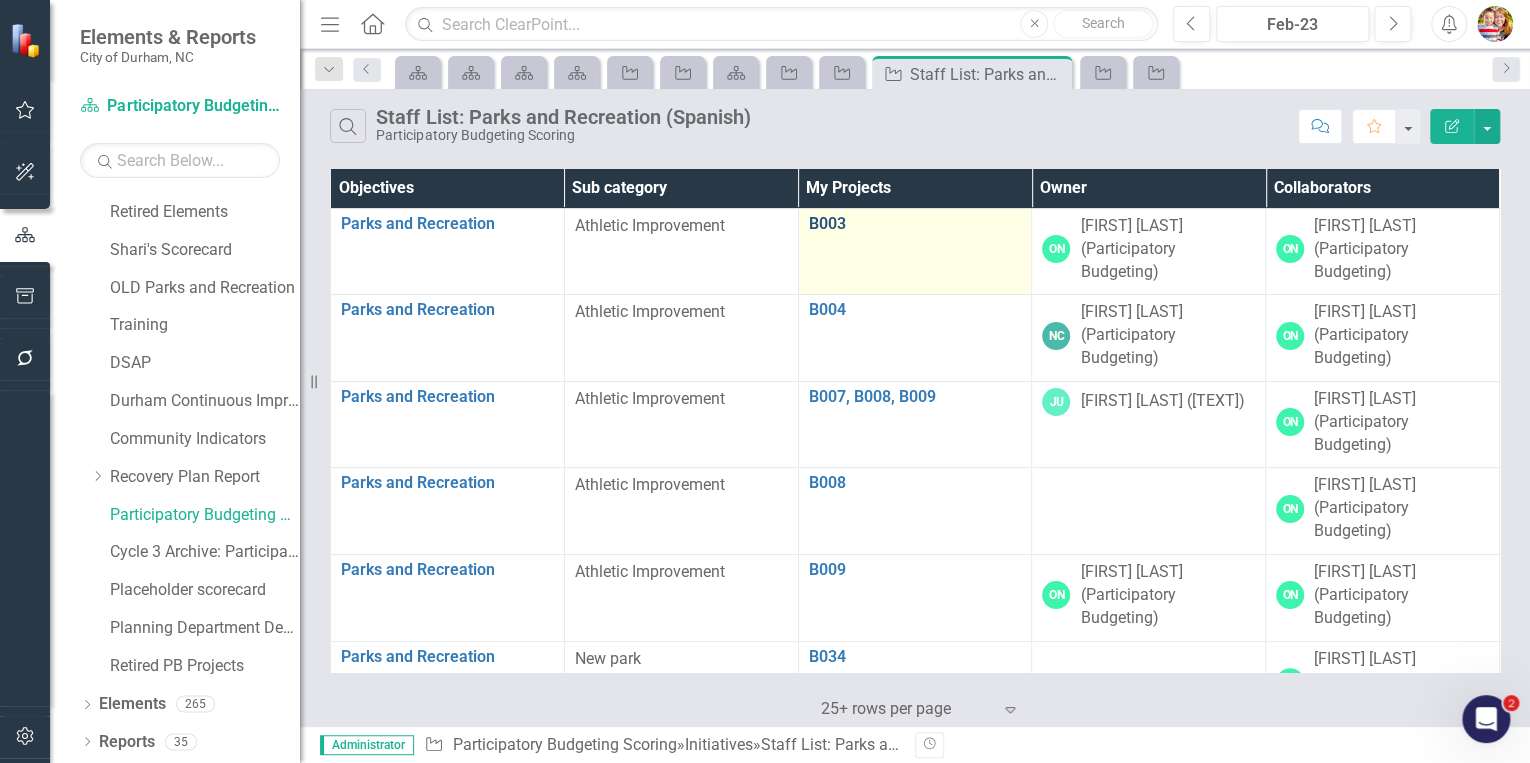 click on "B003" at bounding box center (915, 224) 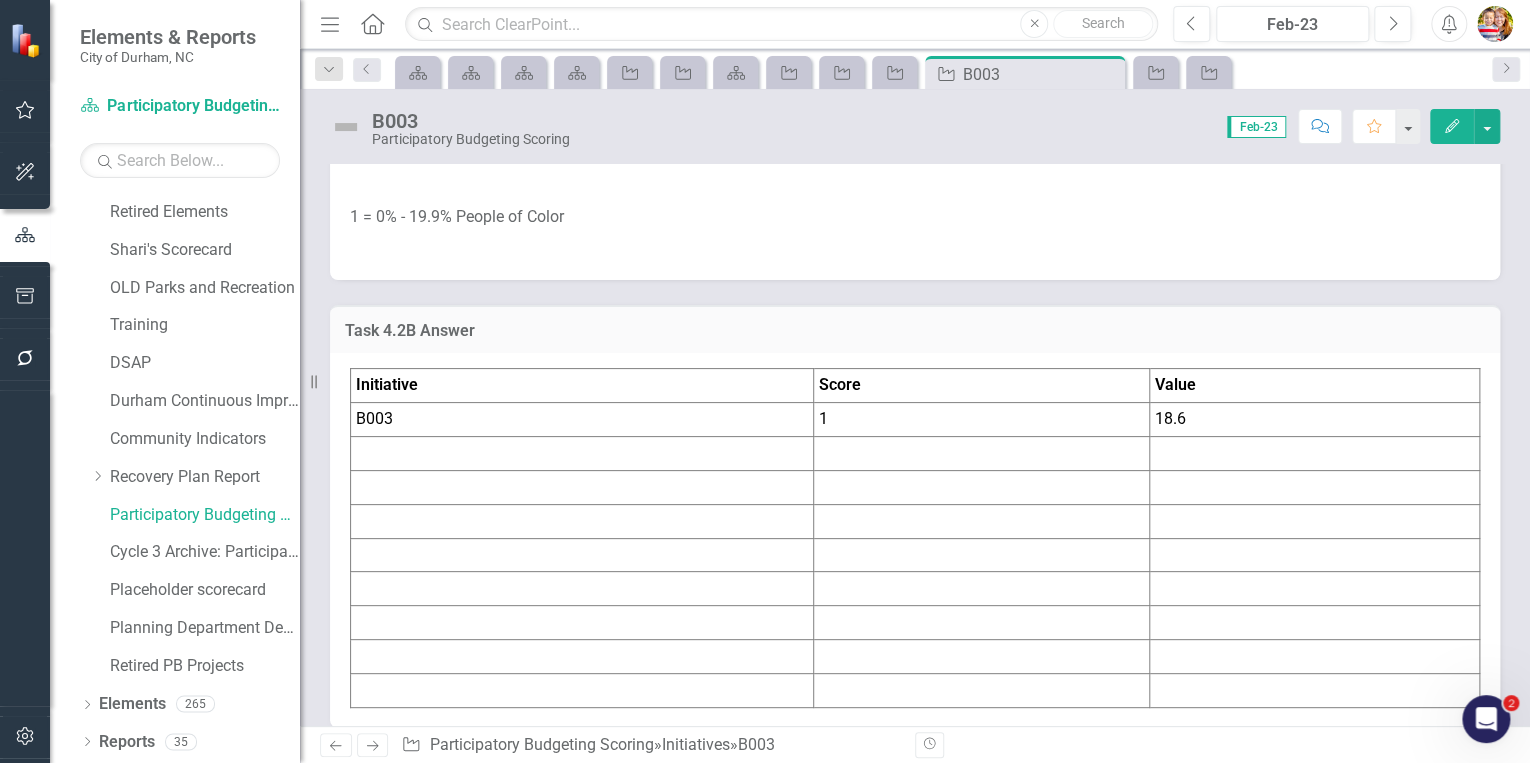 scroll, scrollTop: 4080, scrollLeft: 0, axis: vertical 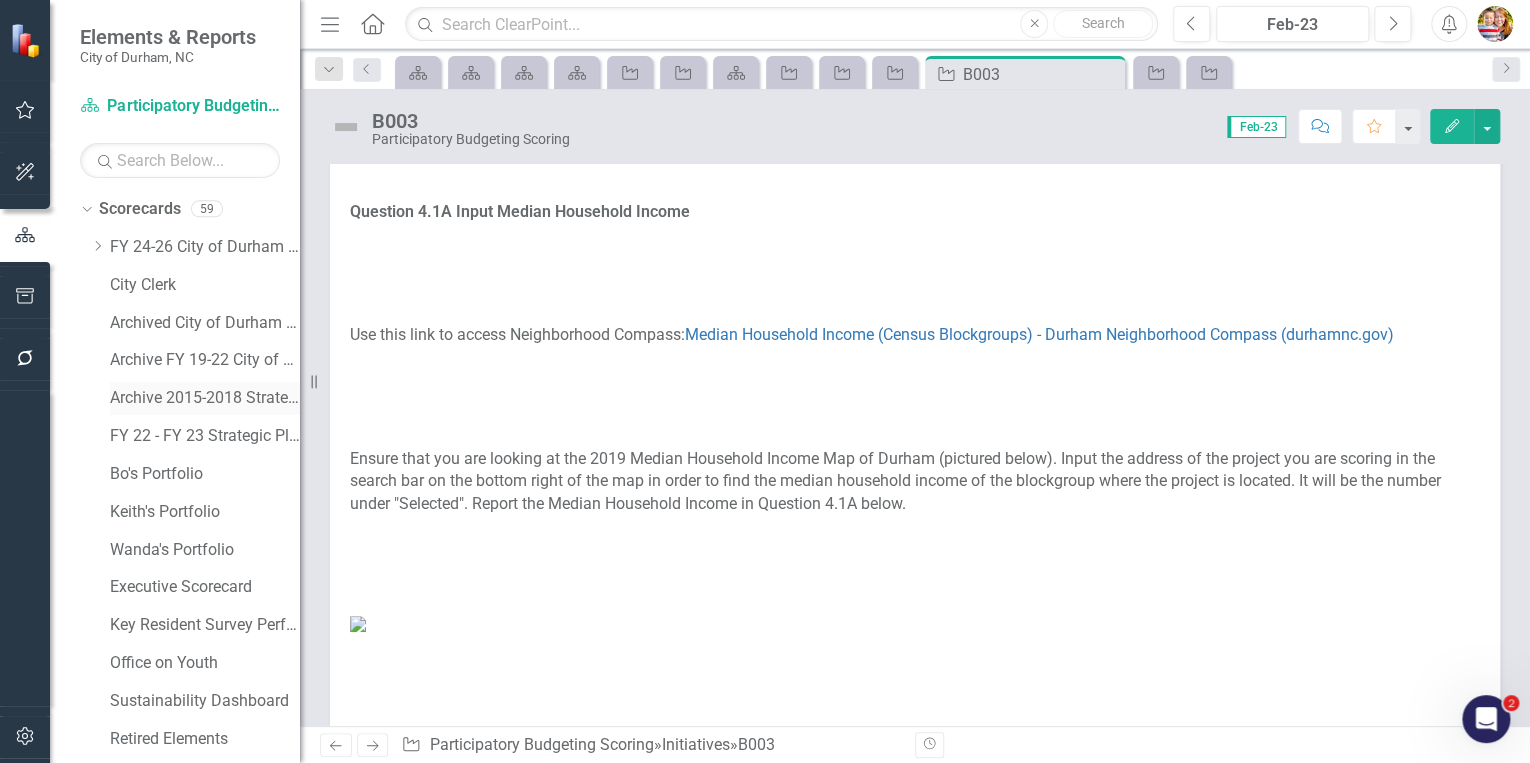 click on "Archive 2015-2018 Strategic Plan" at bounding box center (205, 398) 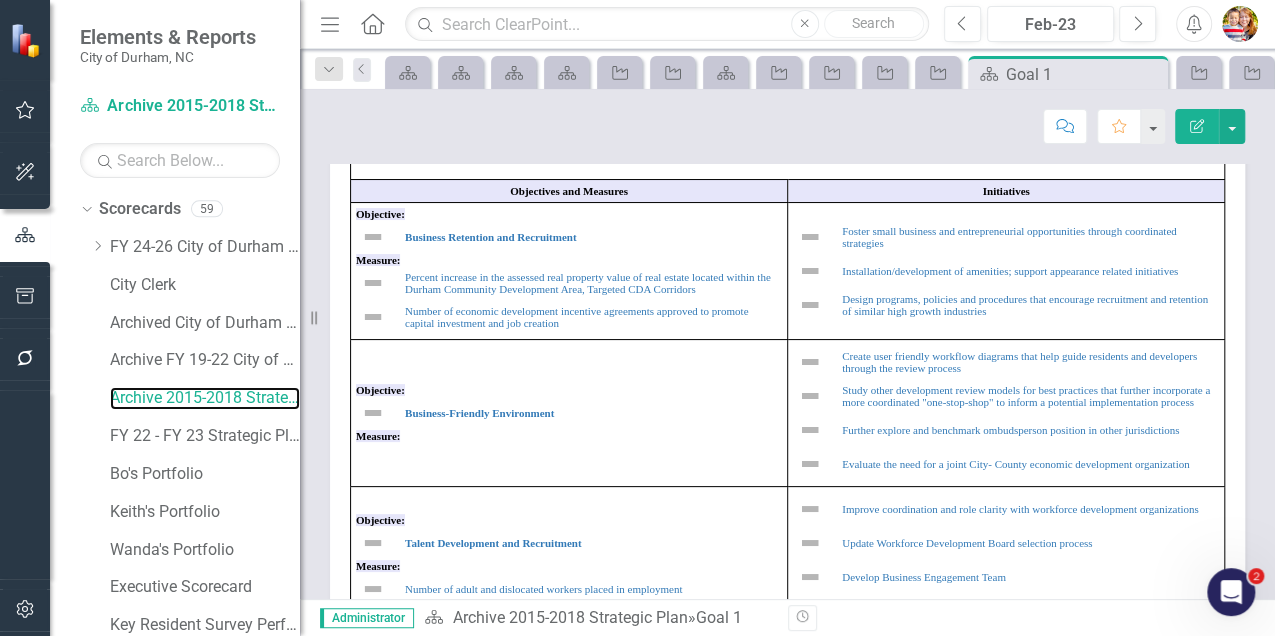 scroll, scrollTop: 152, scrollLeft: 0, axis: vertical 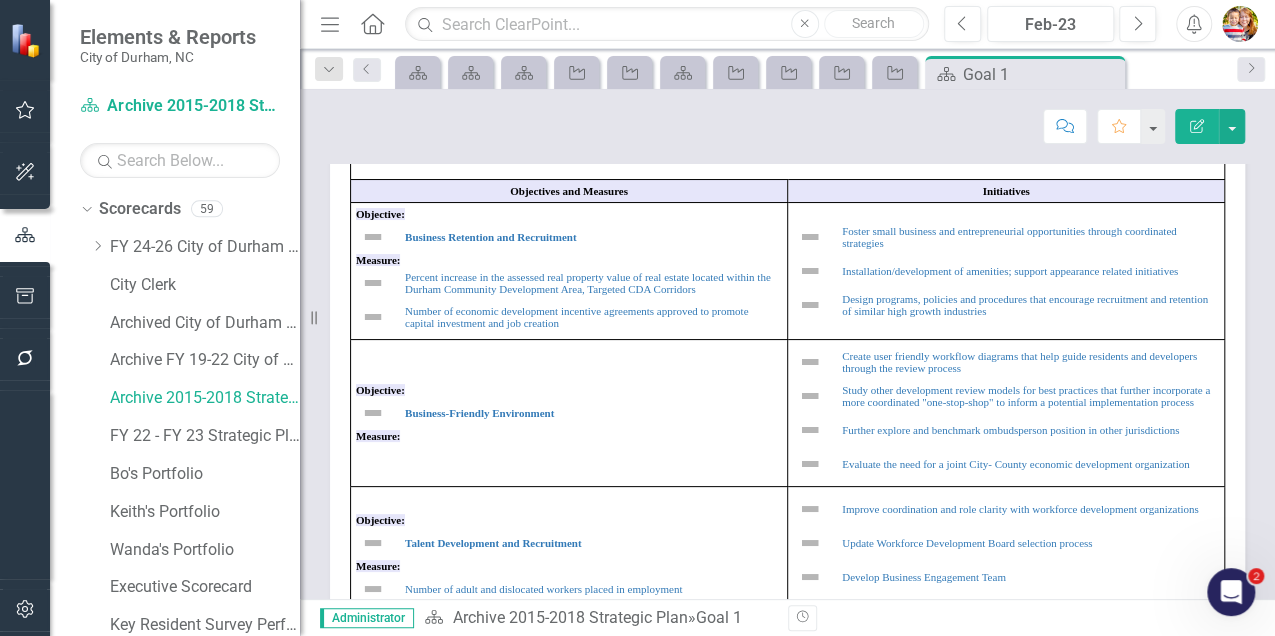 click on "Menu" 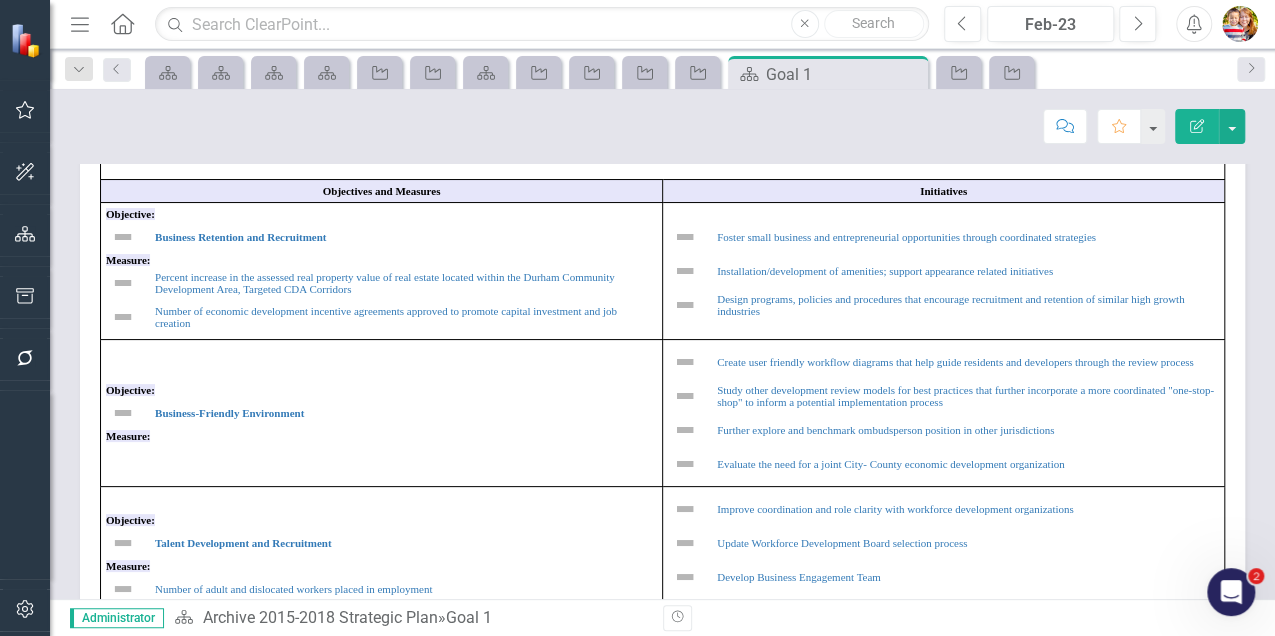 click on "Menu" 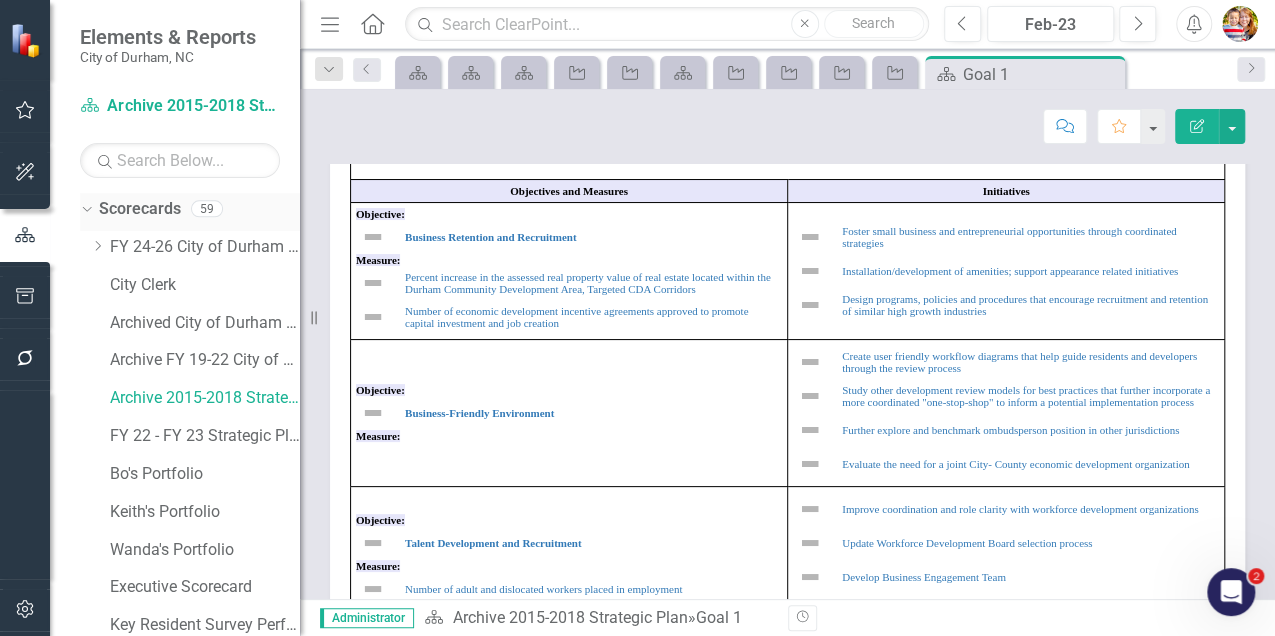 click on "Scorecards" at bounding box center (140, 209) 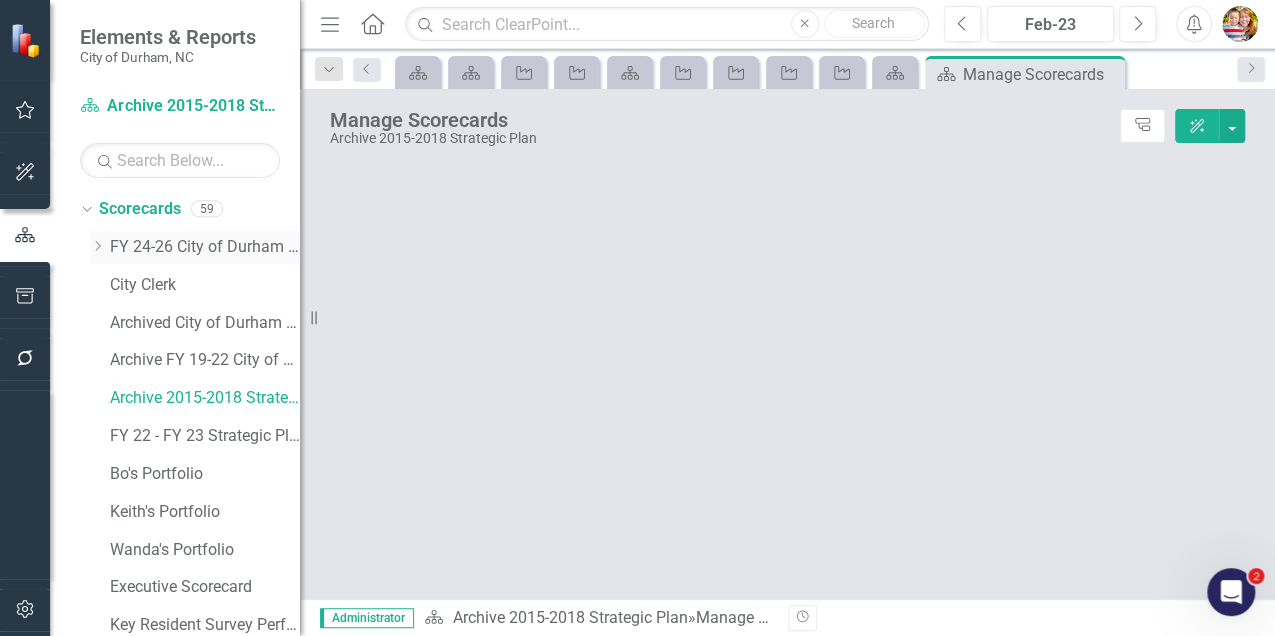 click on "Dropdown" 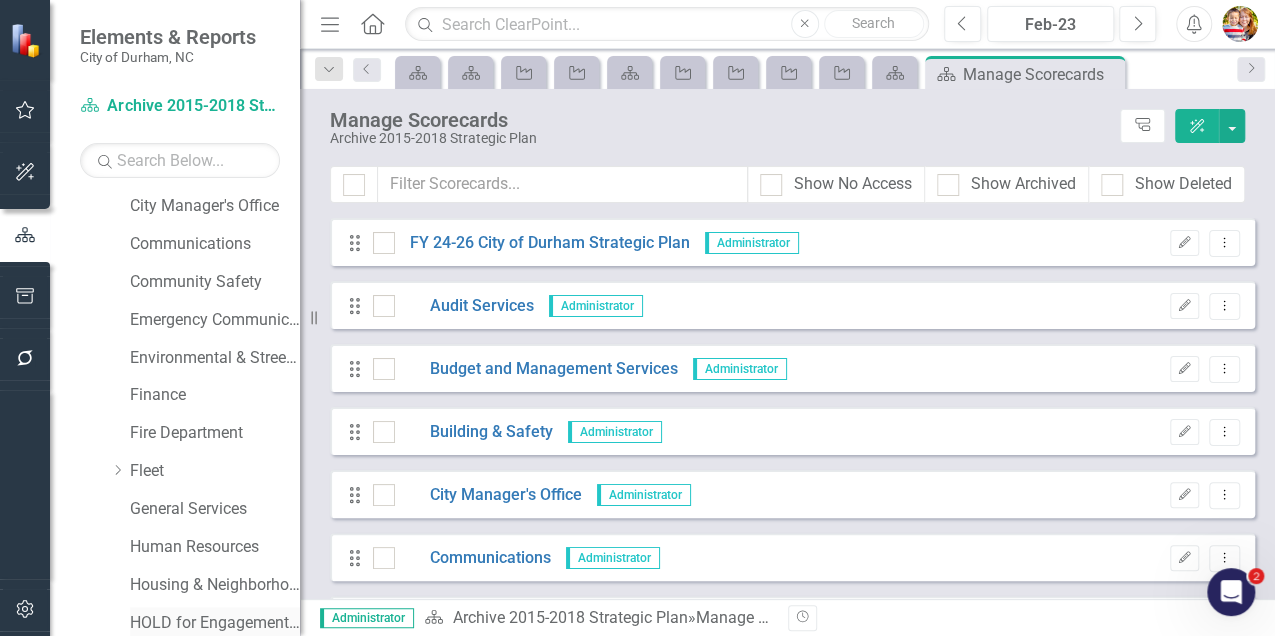 scroll, scrollTop: 266, scrollLeft: 0, axis: vertical 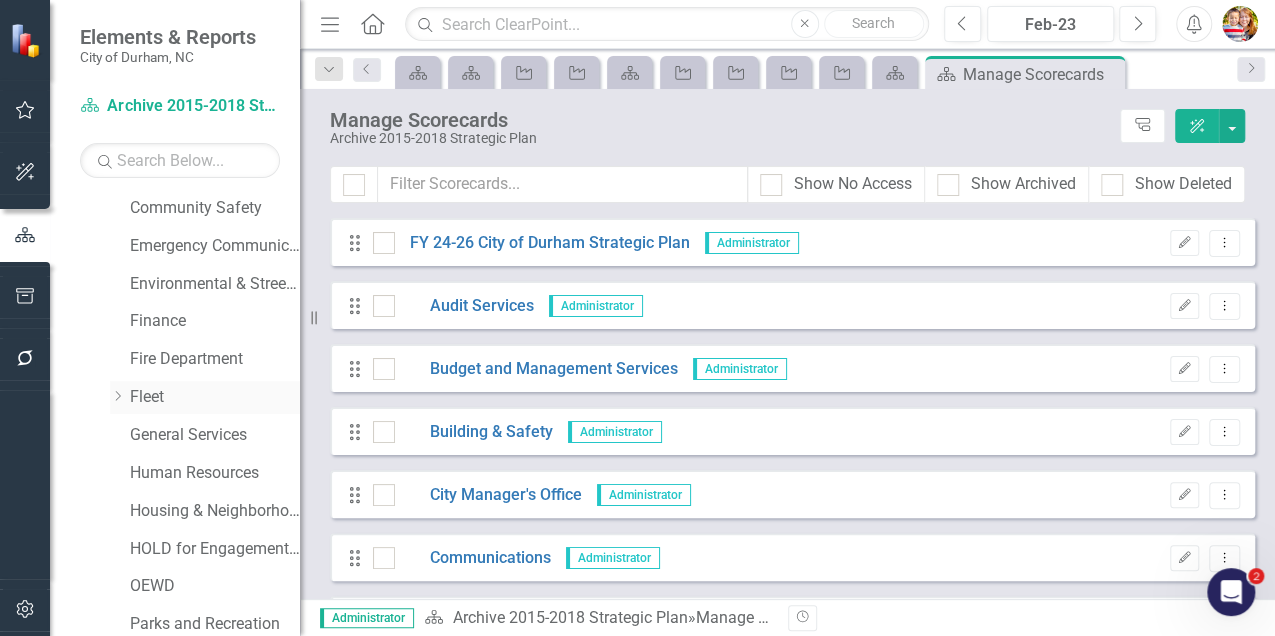 click on "Fleet" at bounding box center (215, 397) 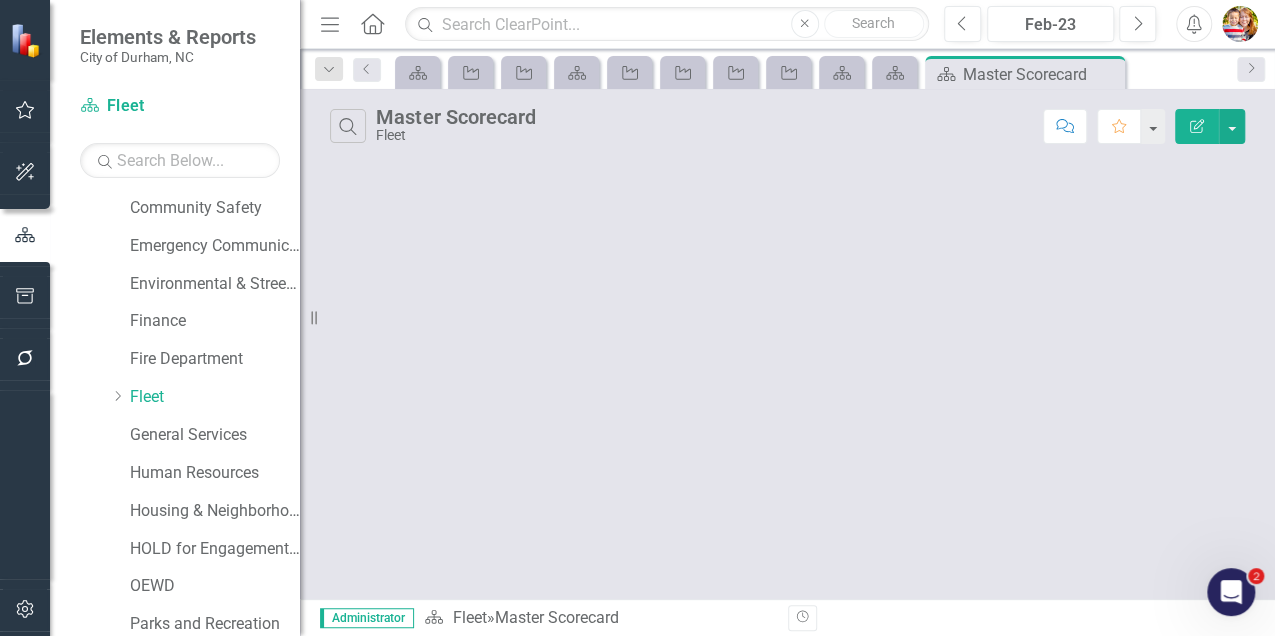 click on "Menu" 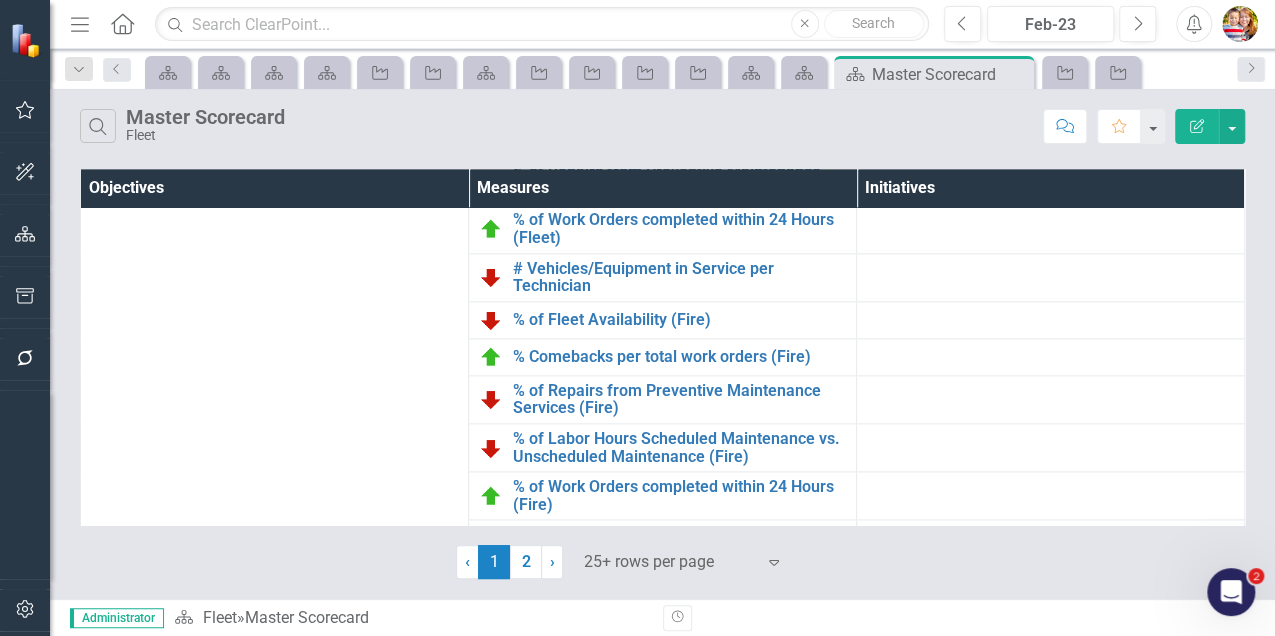 scroll, scrollTop: 1261, scrollLeft: 0, axis: vertical 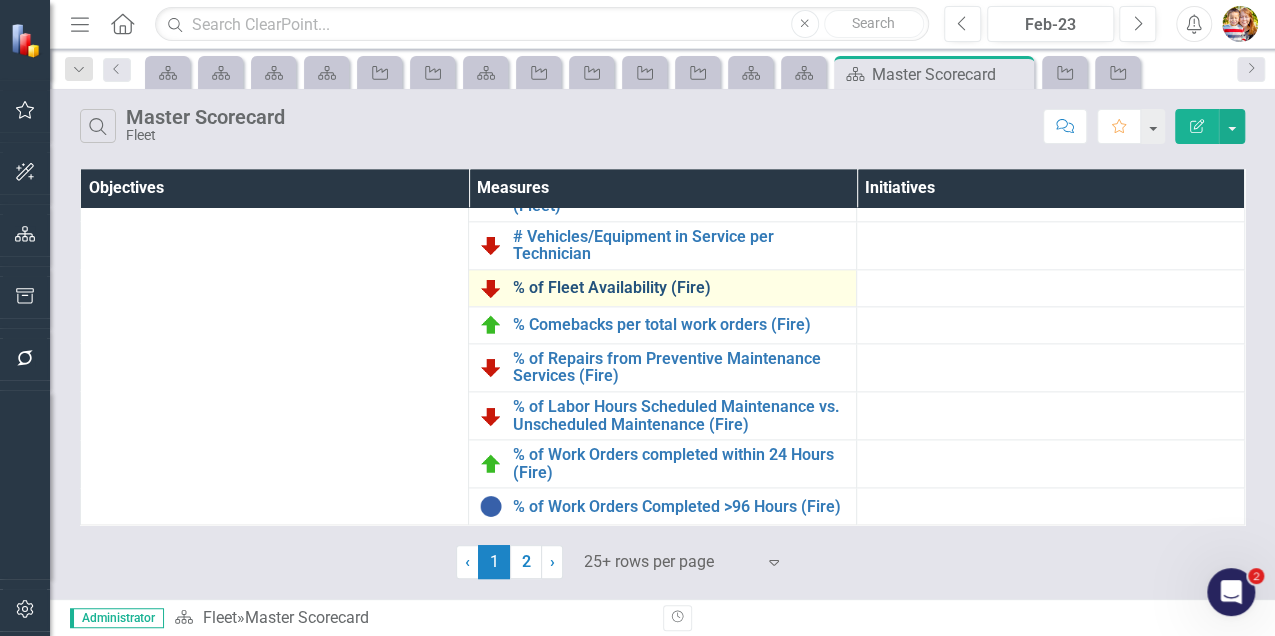 click on "% of Fleet Availability (Fire)" at bounding box center [679, 288] 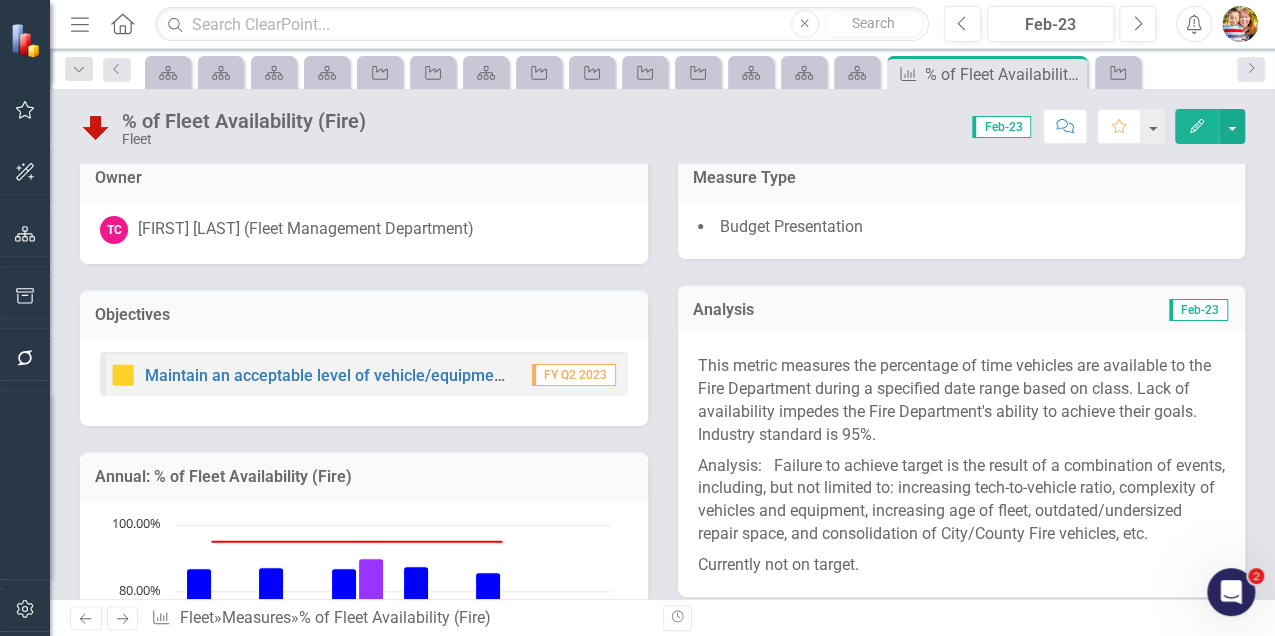 scroll, scrollTop: 0, scrollLeft: 0, axis: both 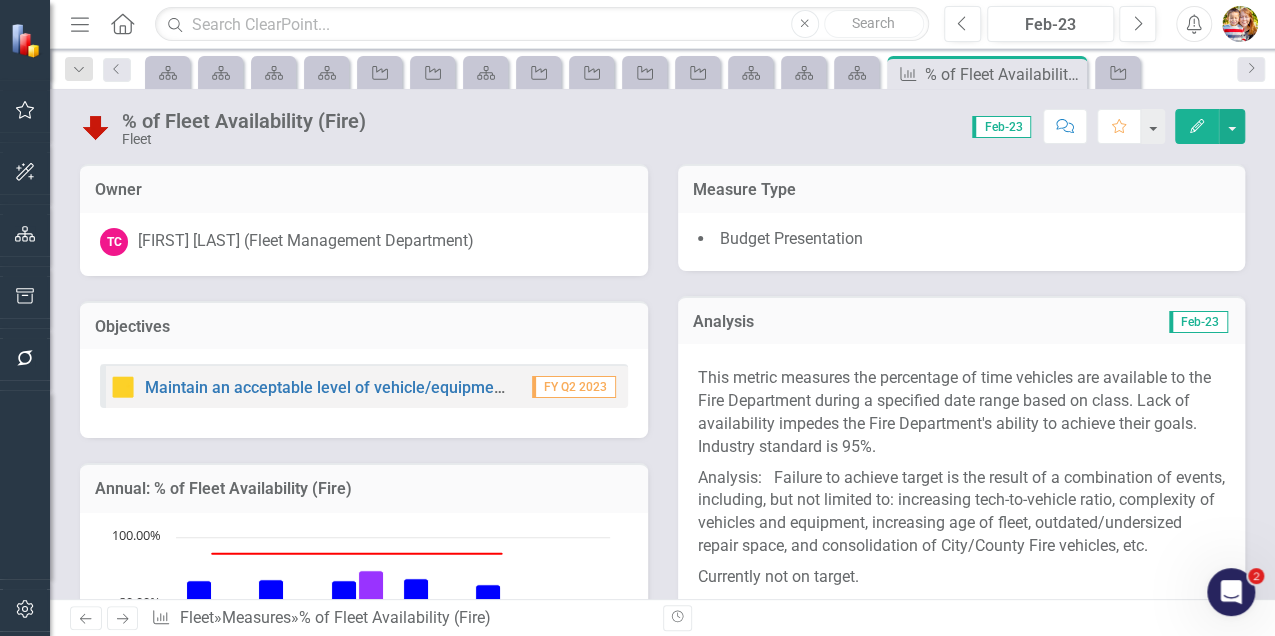 click on "Menu" 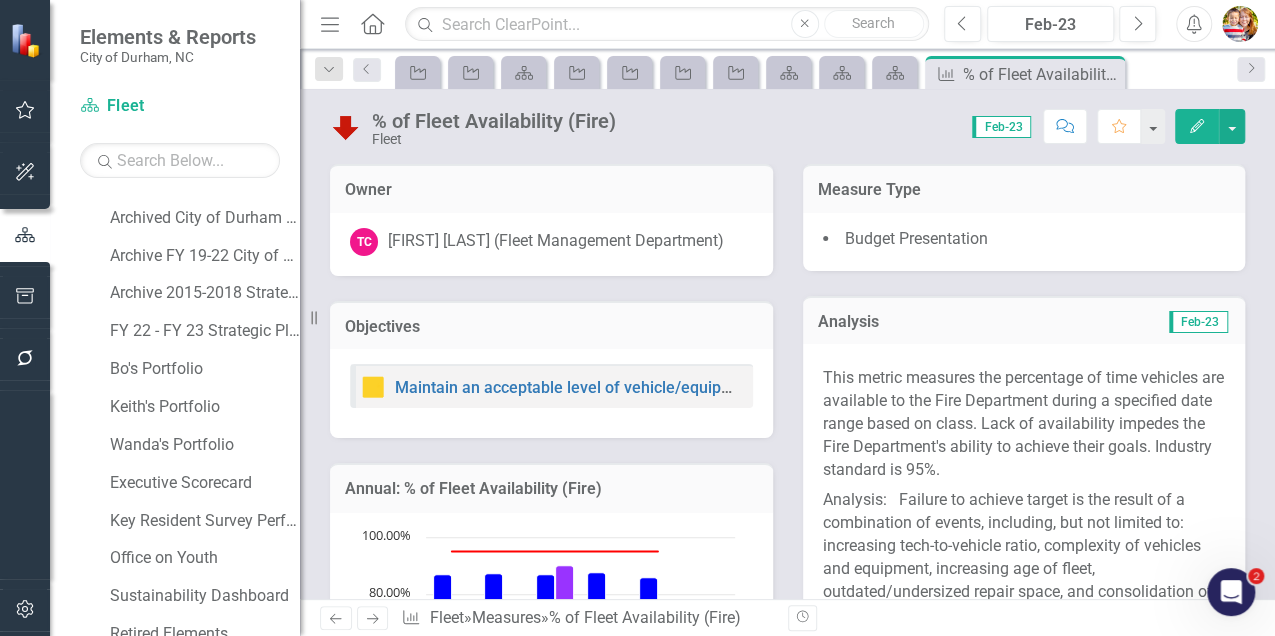 scroll, scrollTop: 1016, scrollLeft: 0, axis: vertical 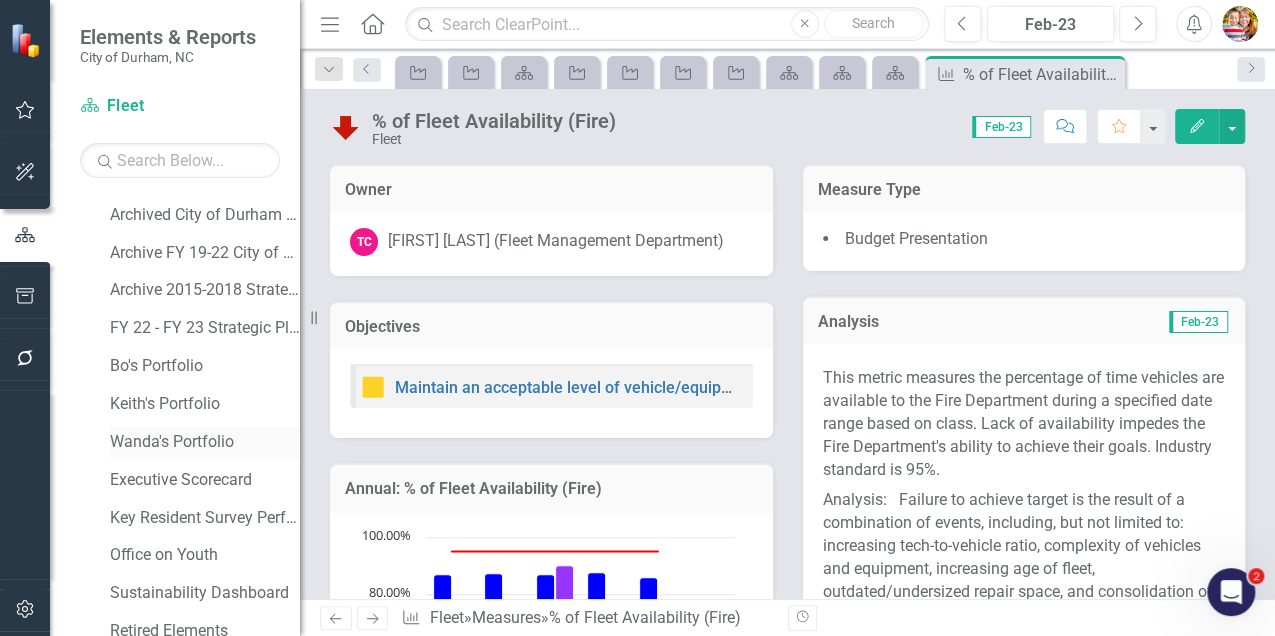 click on "Wanda's Portfolio" at bounding box center (205, 442) 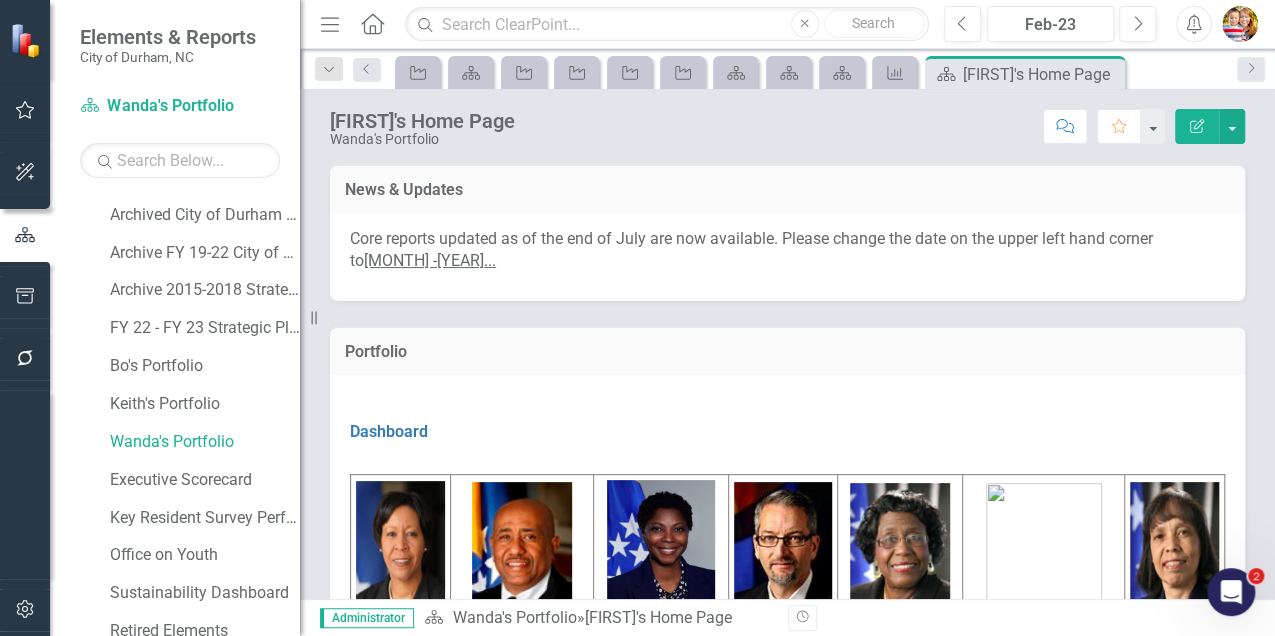 click 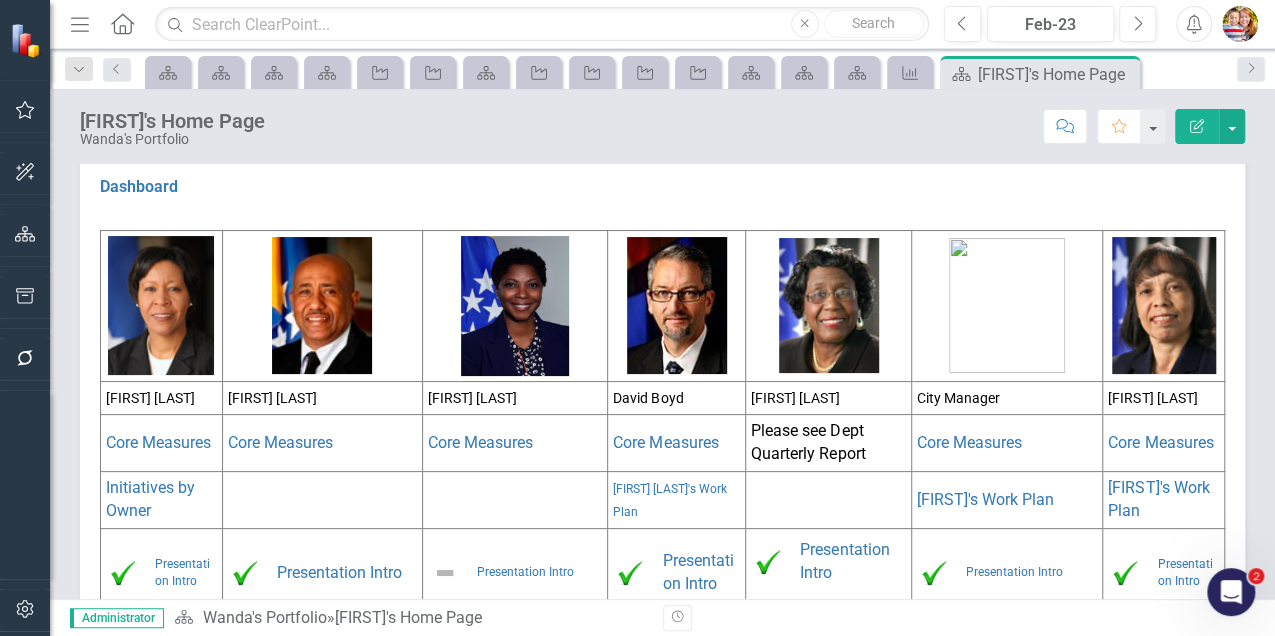 scroll, scrollTop: 156, scrollLeft: 0, axis: vertical 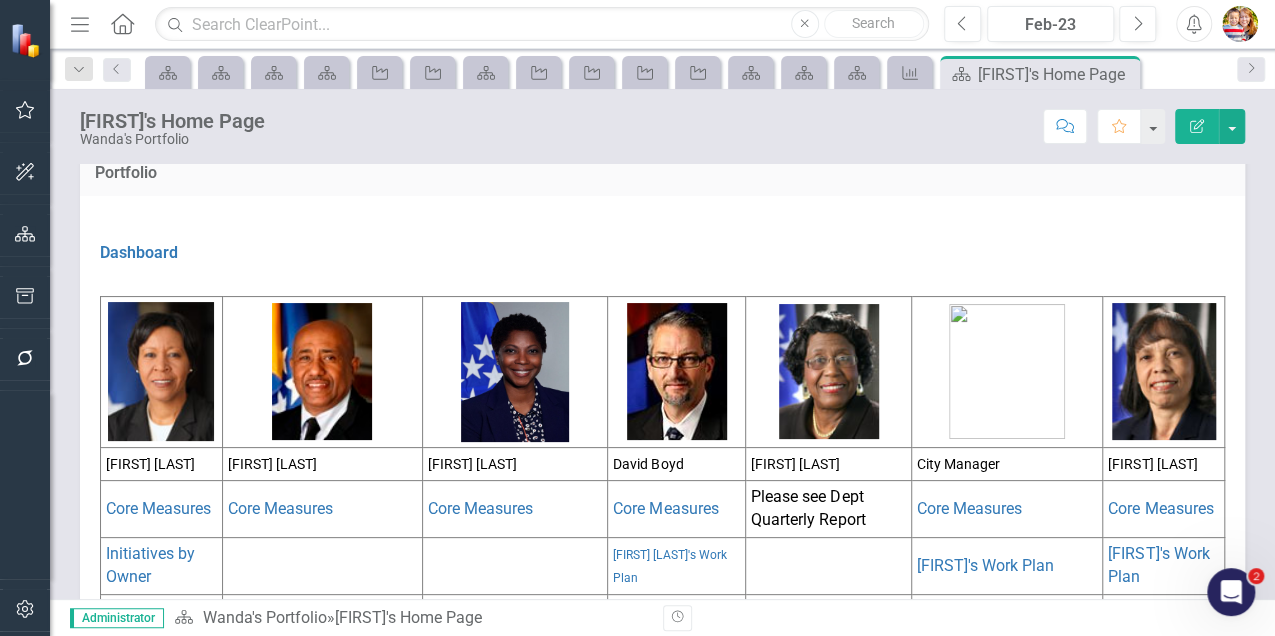 click 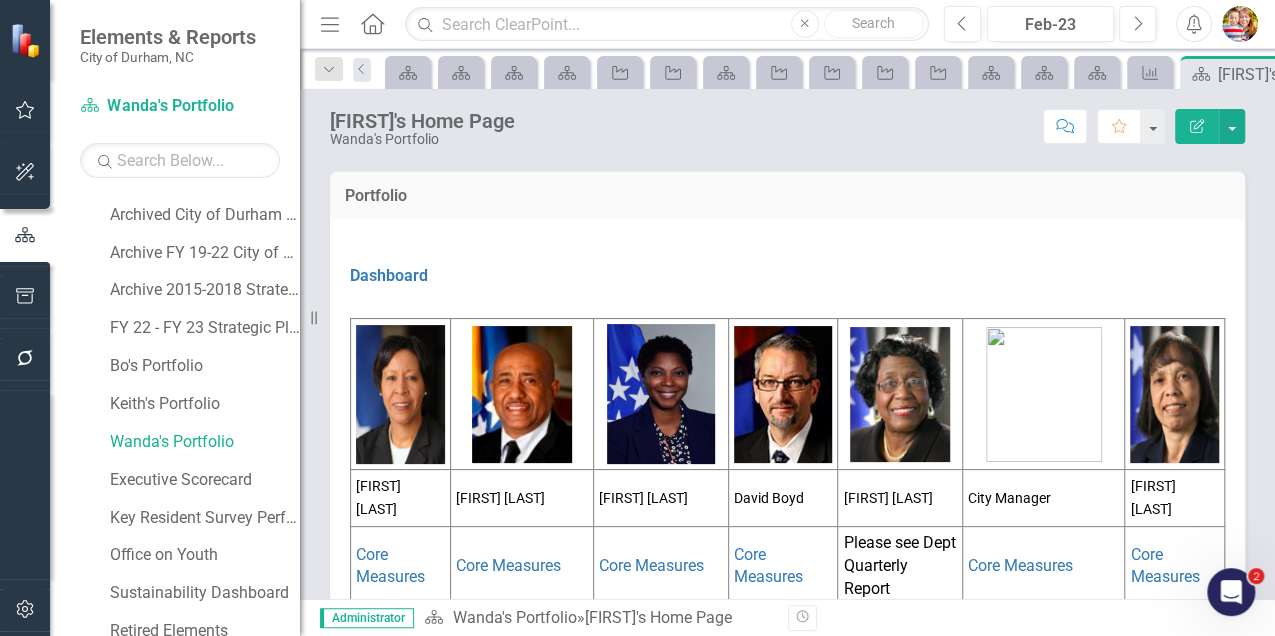 scroll, scrollTop: 178, scrollLeft: 0, axis: vertical 